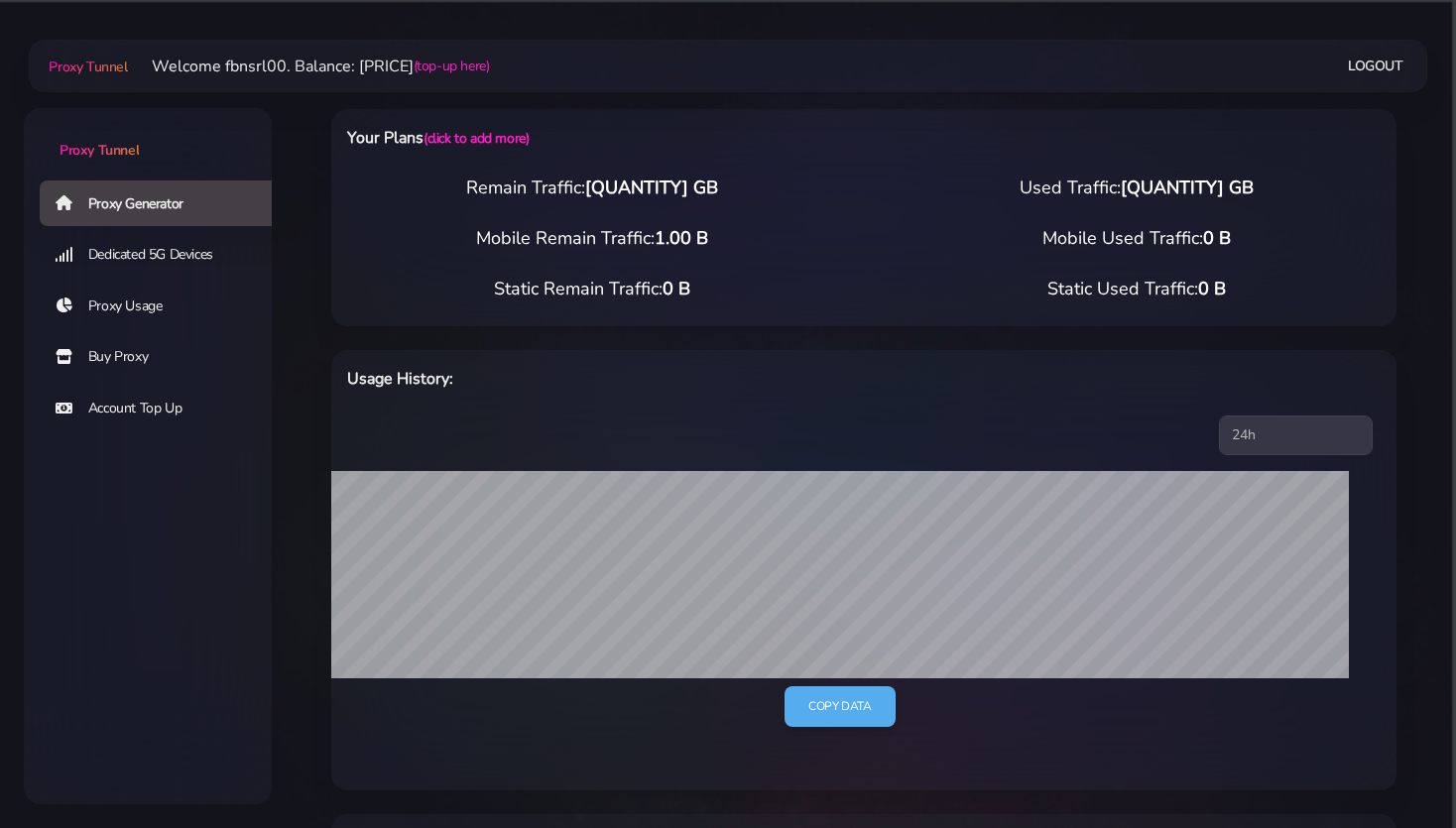 scroll, scrollTop: 0, scrollLeft: 0, axis: both 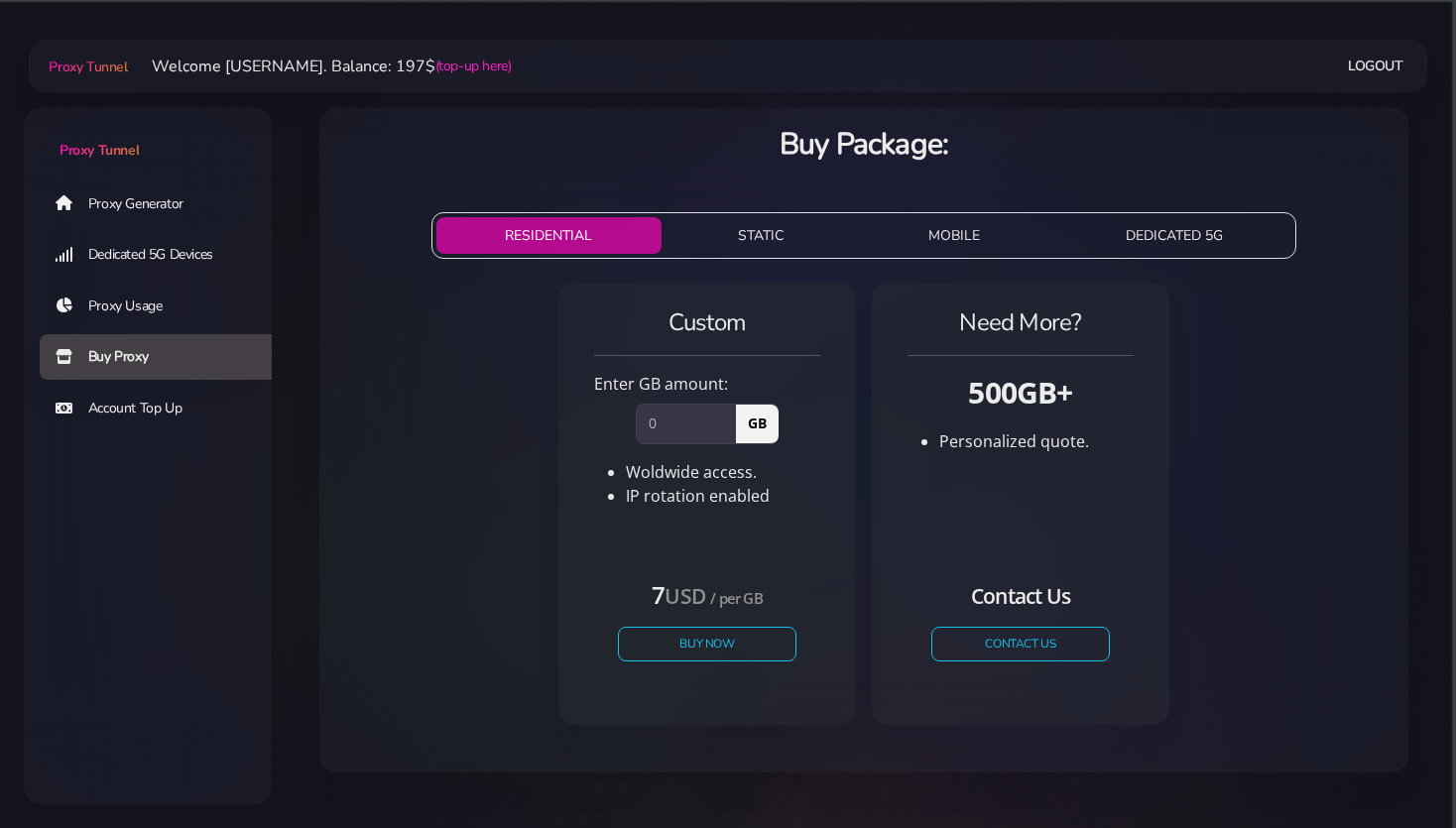 click on "STATIC" at bounding box center [761, 235] 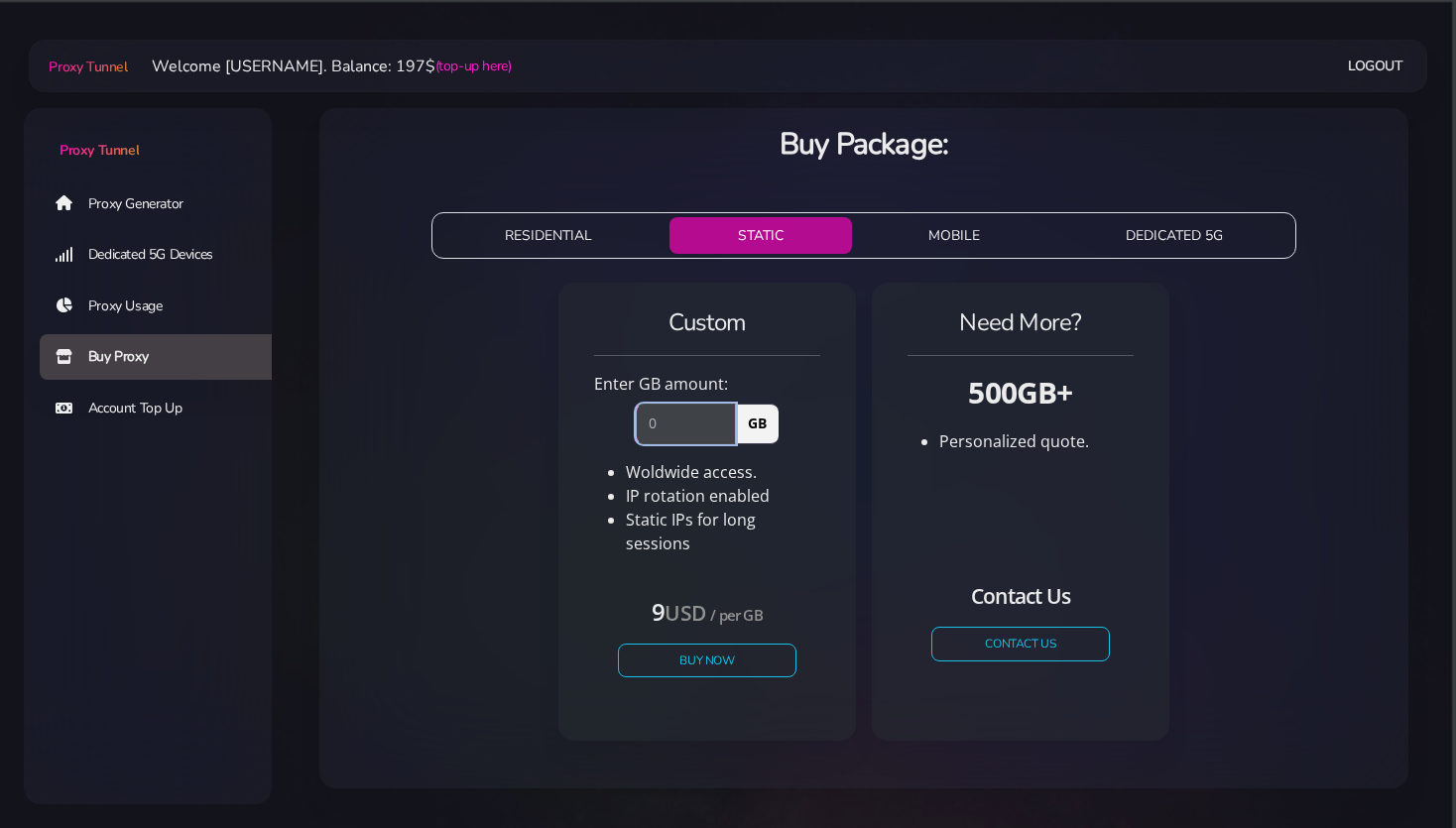 click at bounding box center [685, 423] 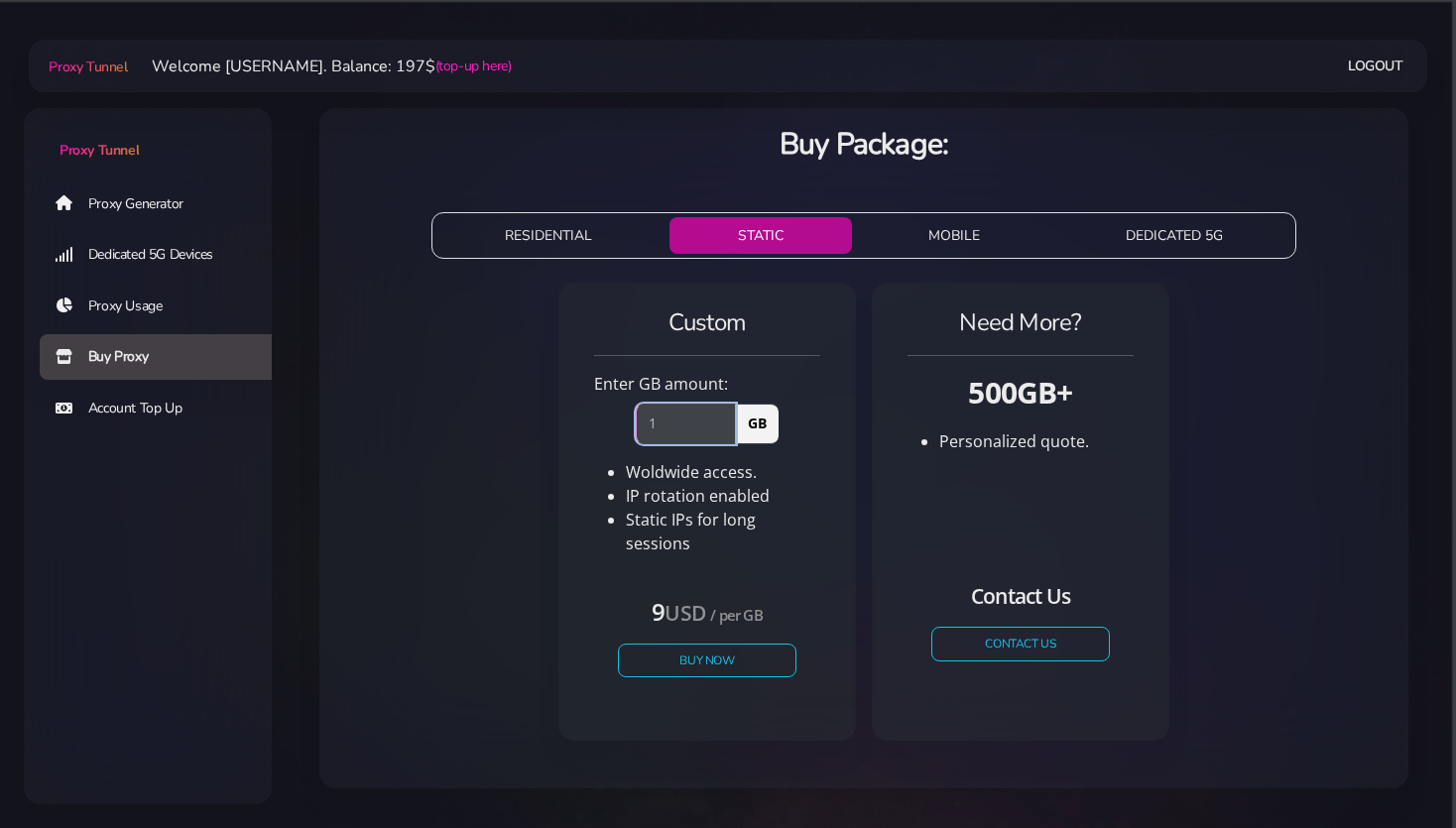 drag, startPoint x: 667, startPoint y: 419, endPoint x: 612, endPoint y: 411, distance: 55.578773 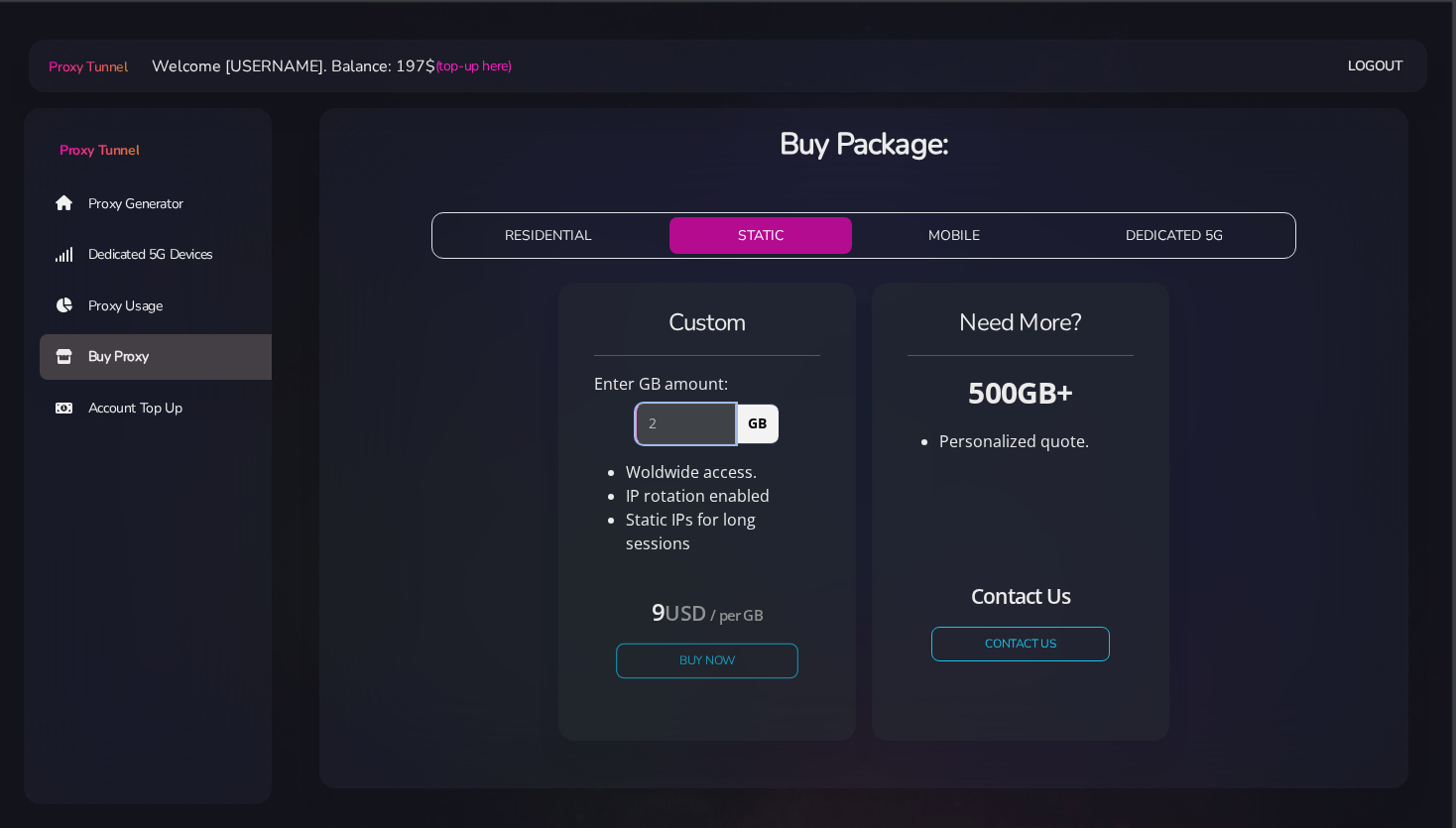 type on "2" 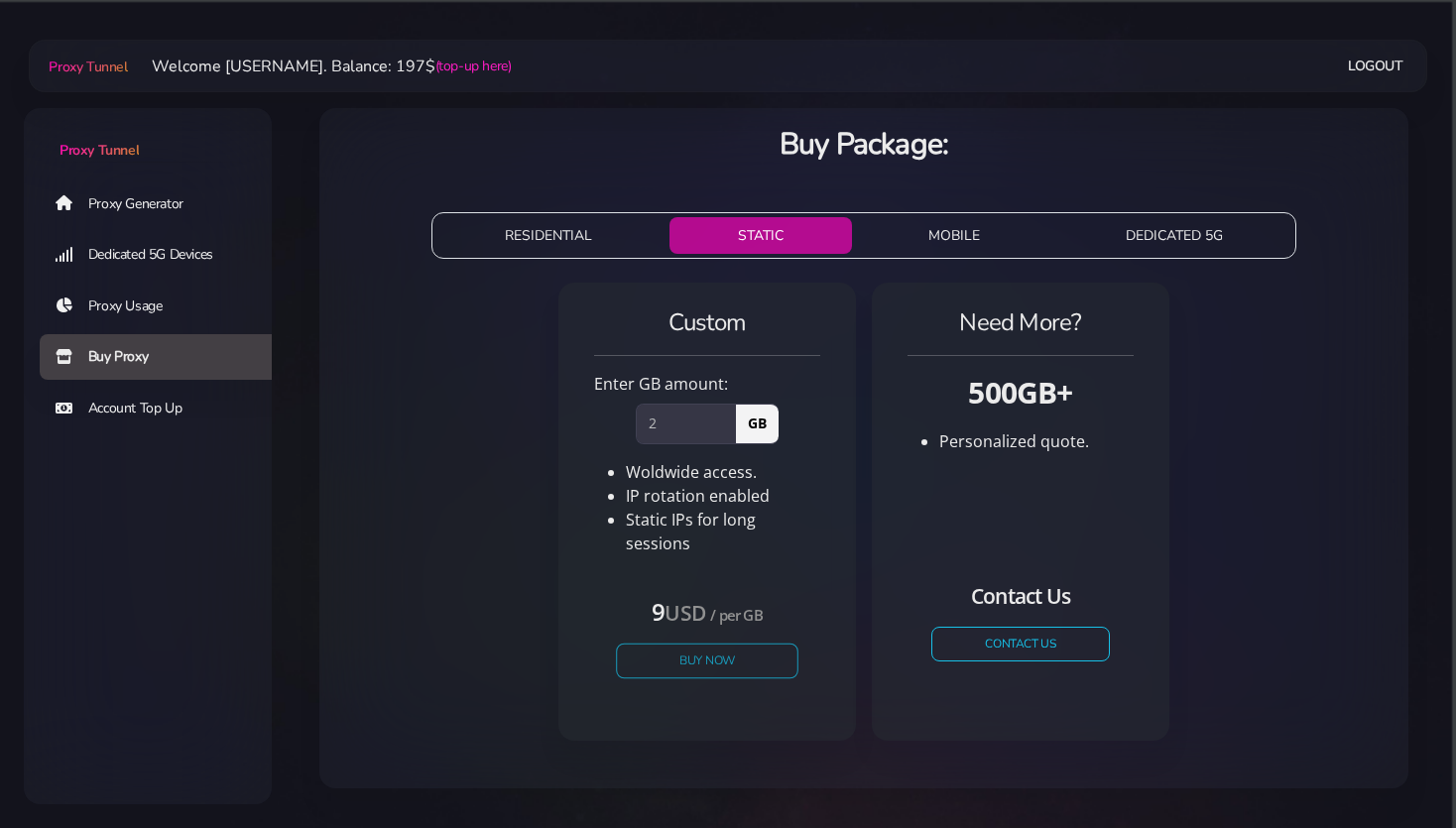 click on "Buy Now" at bounding box center [707, 659] 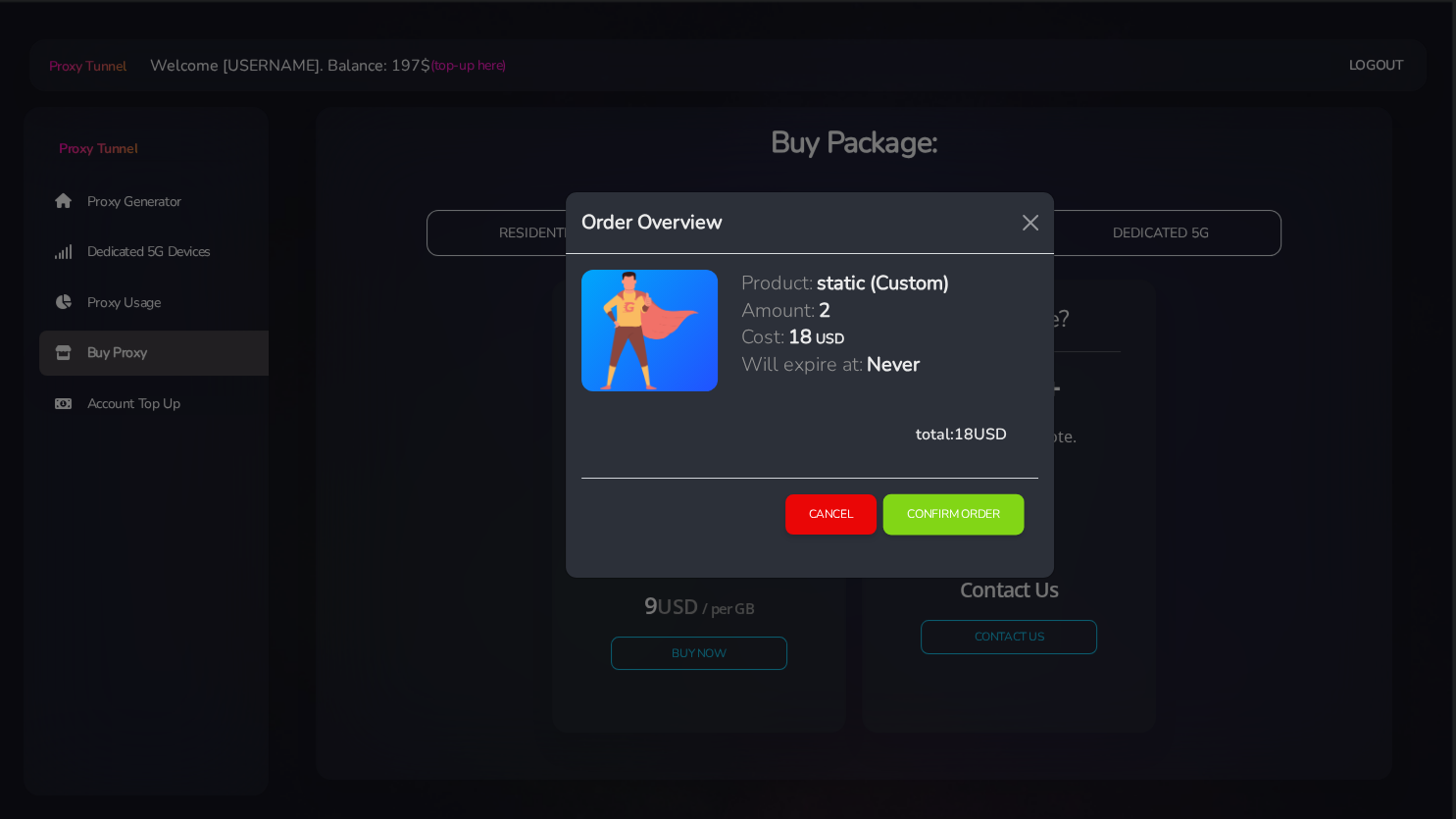 click on "Confirm Order" at bounding box center [954, 515] 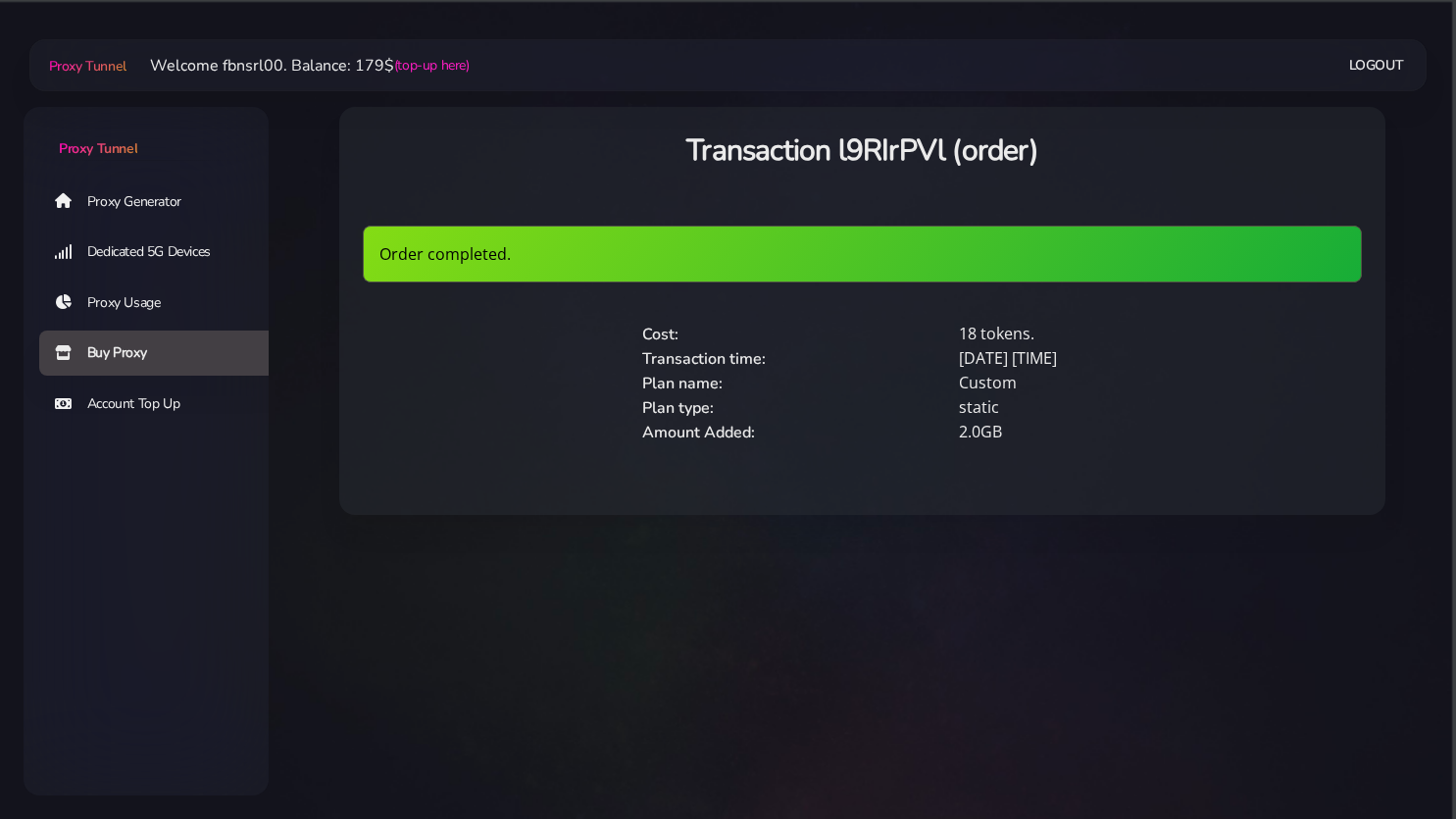 scroll, scrollTop: 0, scrollLeft: 0, axis: both 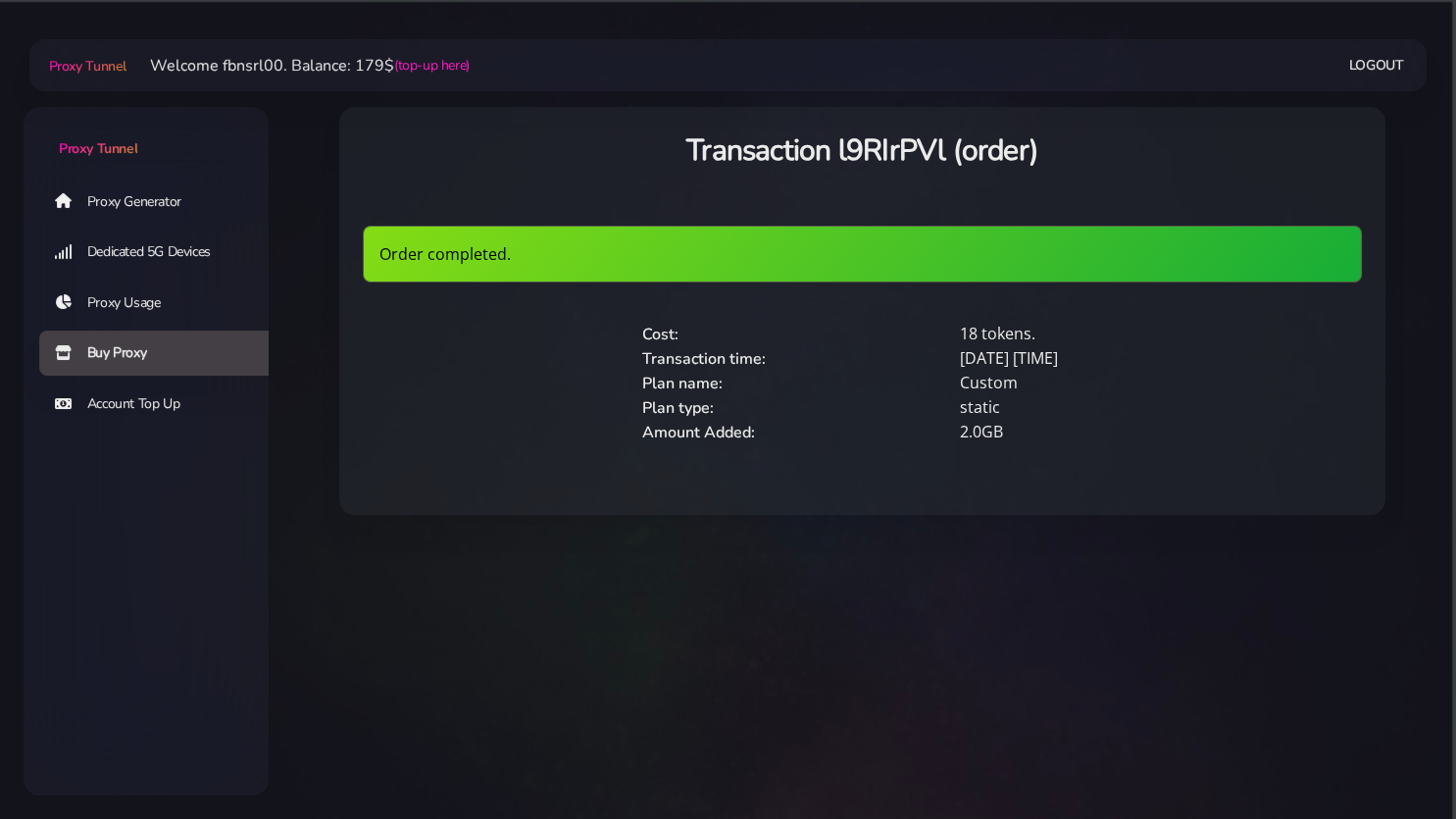 click on "Proxy Usage" at bounding box center (162, 303) 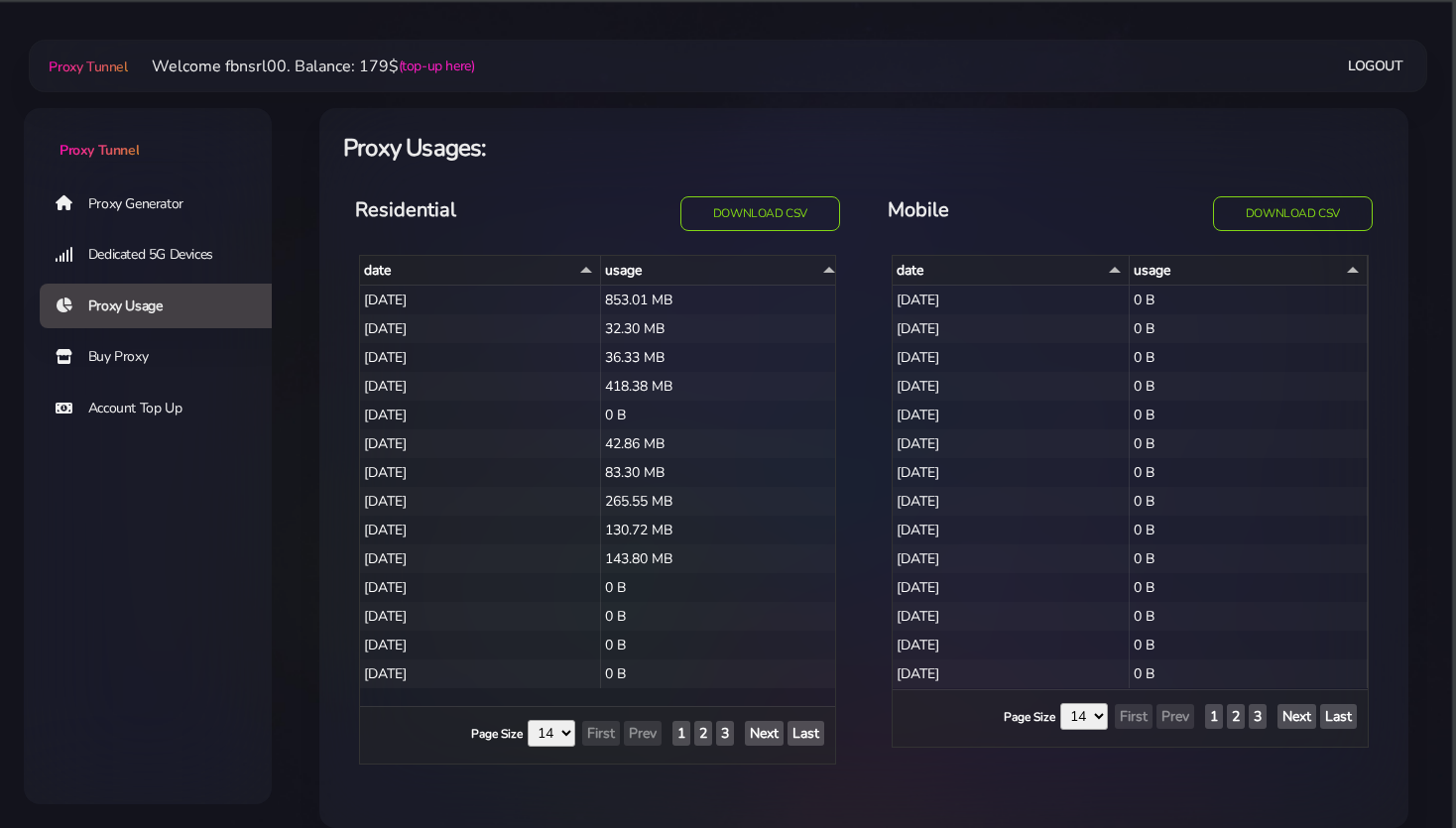 select on "14" 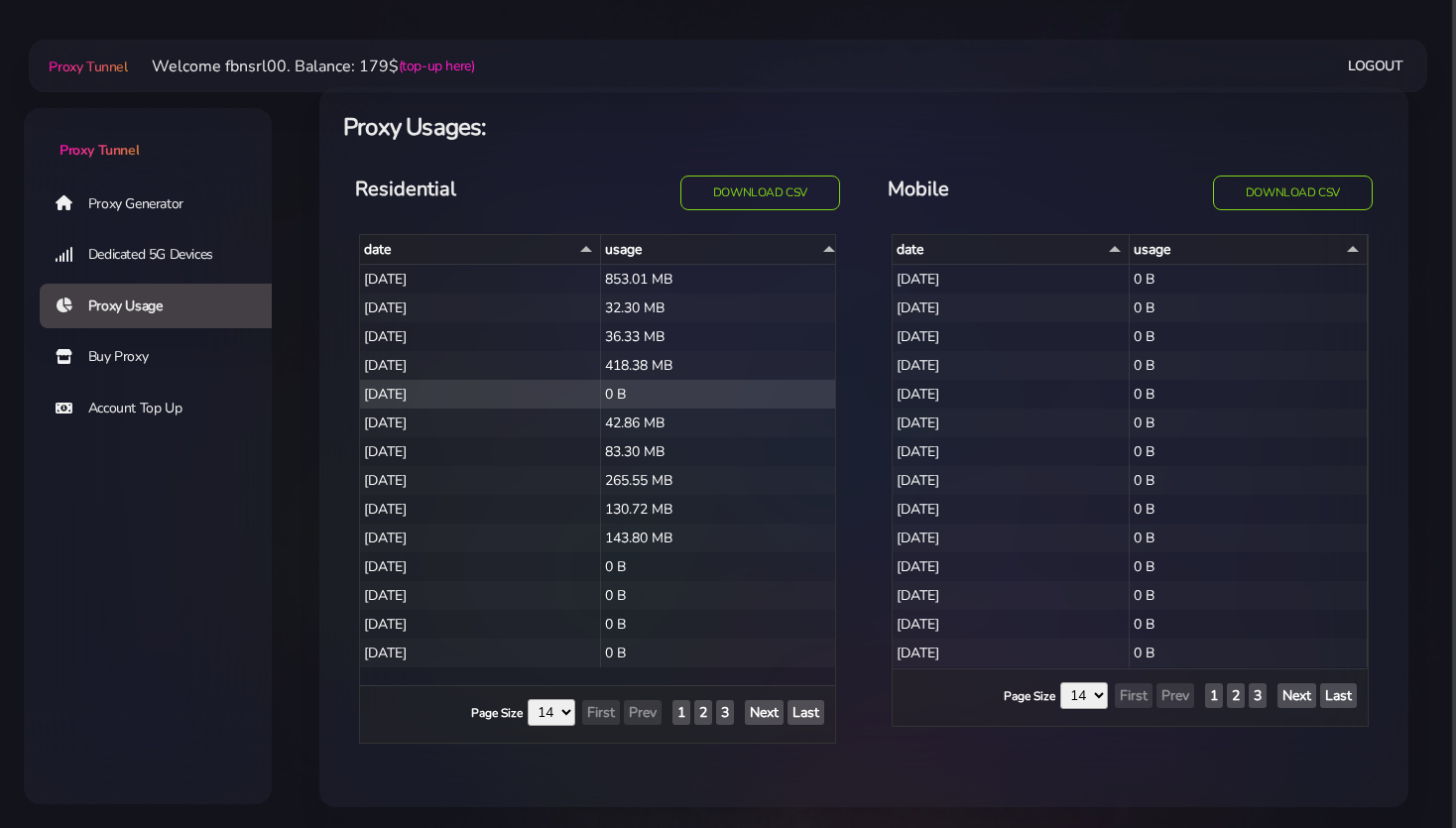 scroll, scrollTop: 11, scrollLeft: 0, axis: vertical 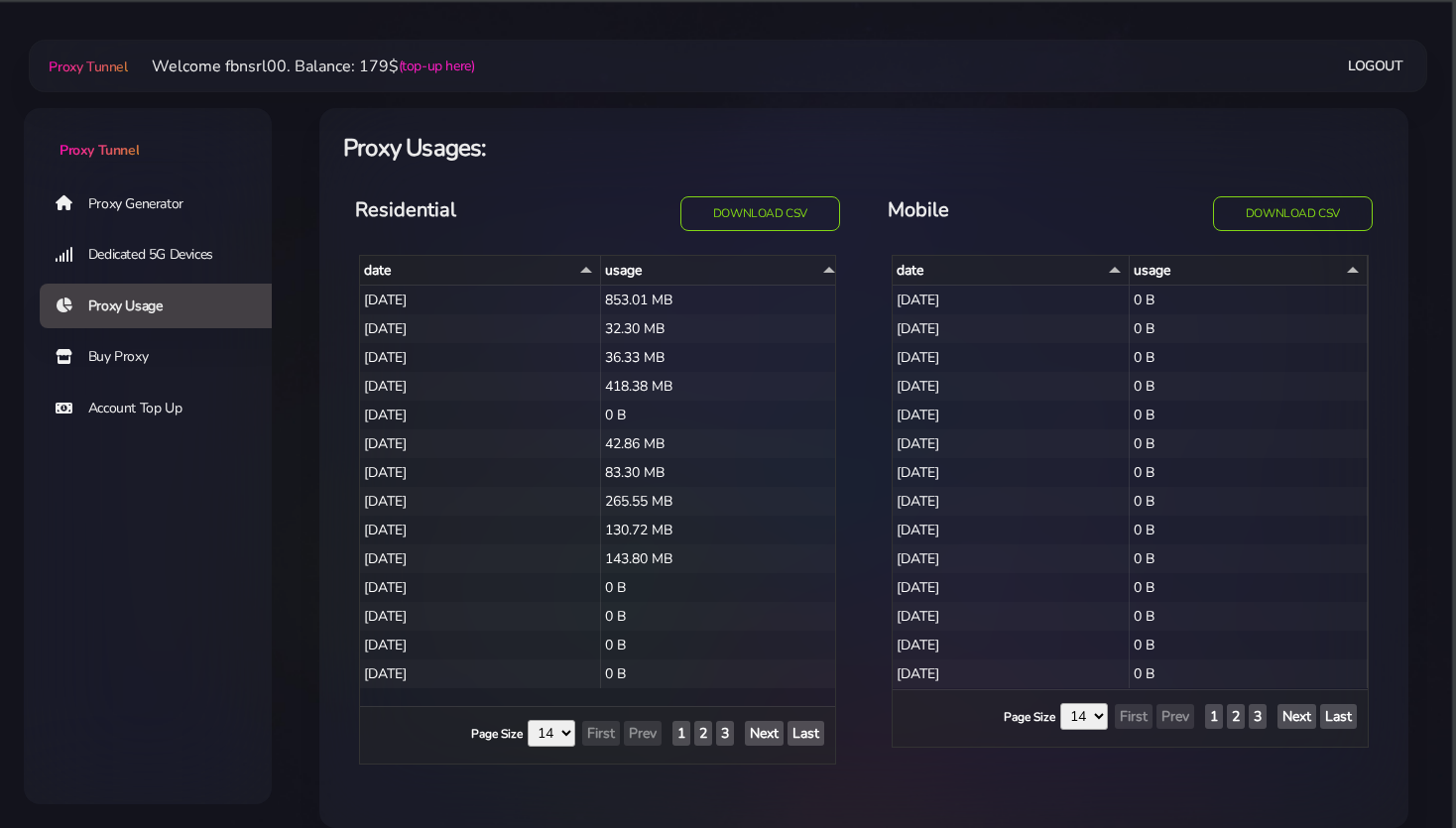select on "14" 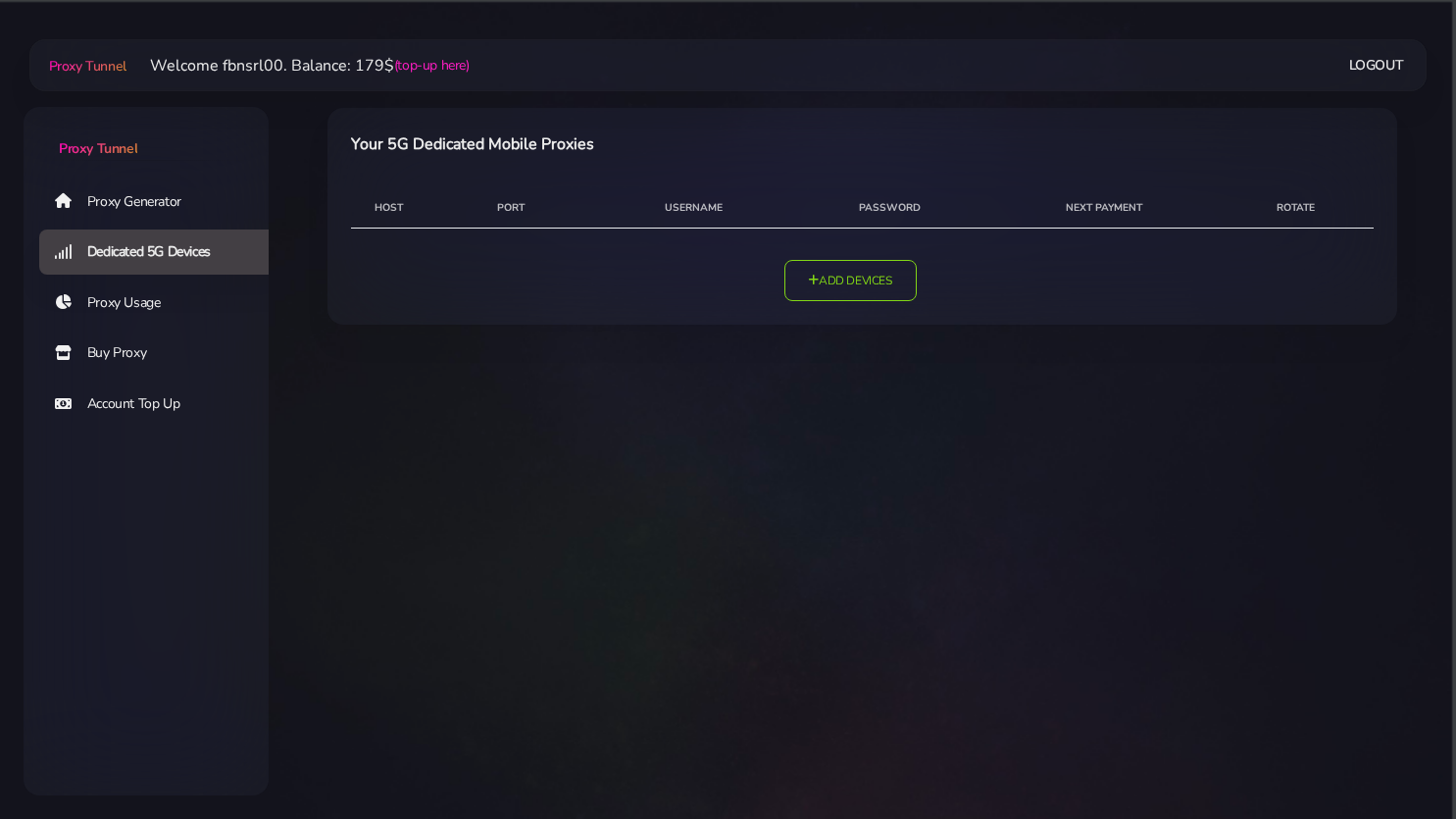 scroll, scrollTop: 0, scrollLeft: 0, axis: both 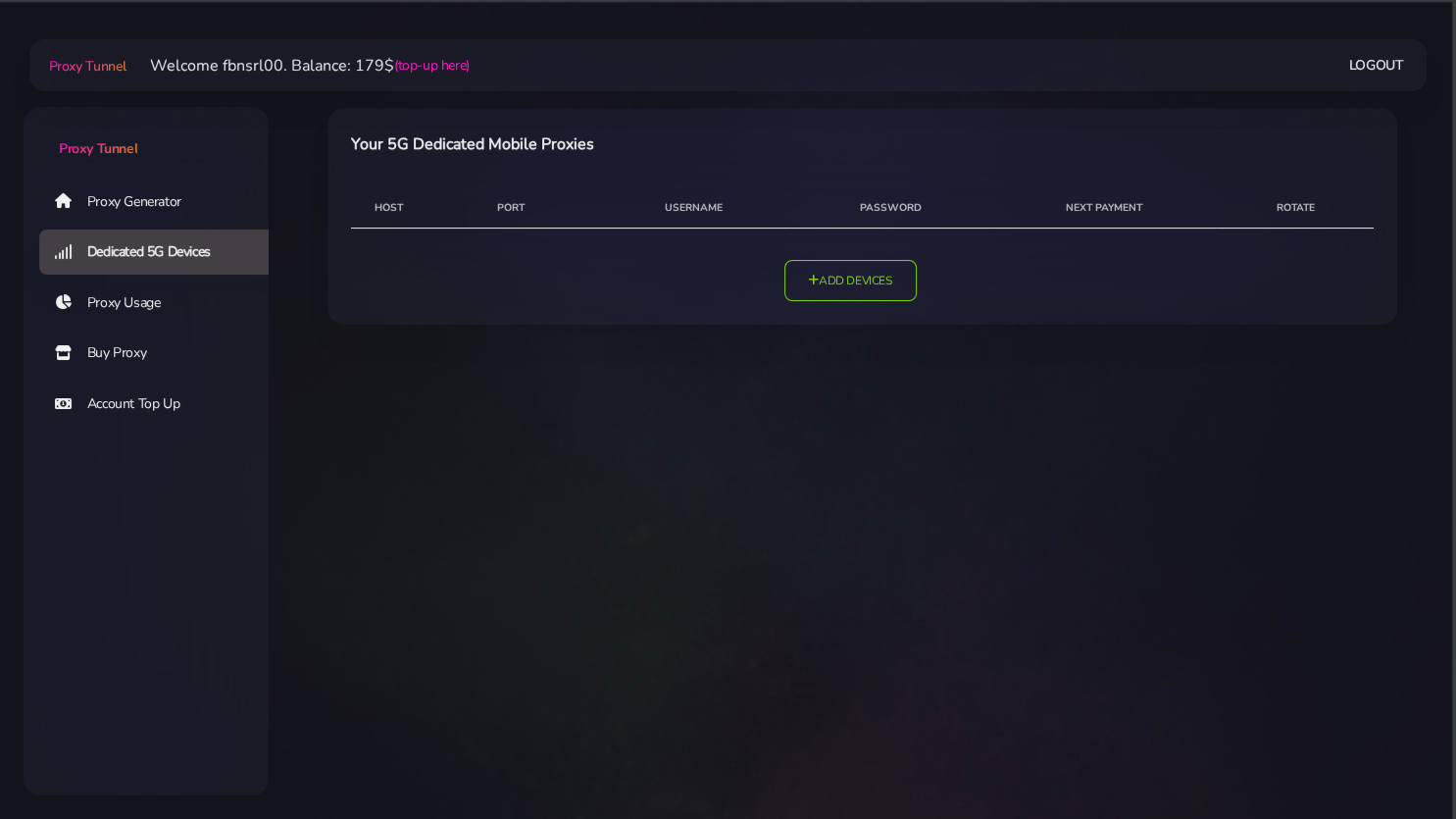 click on "Proxy Usage" at bounding box center [162, 303] 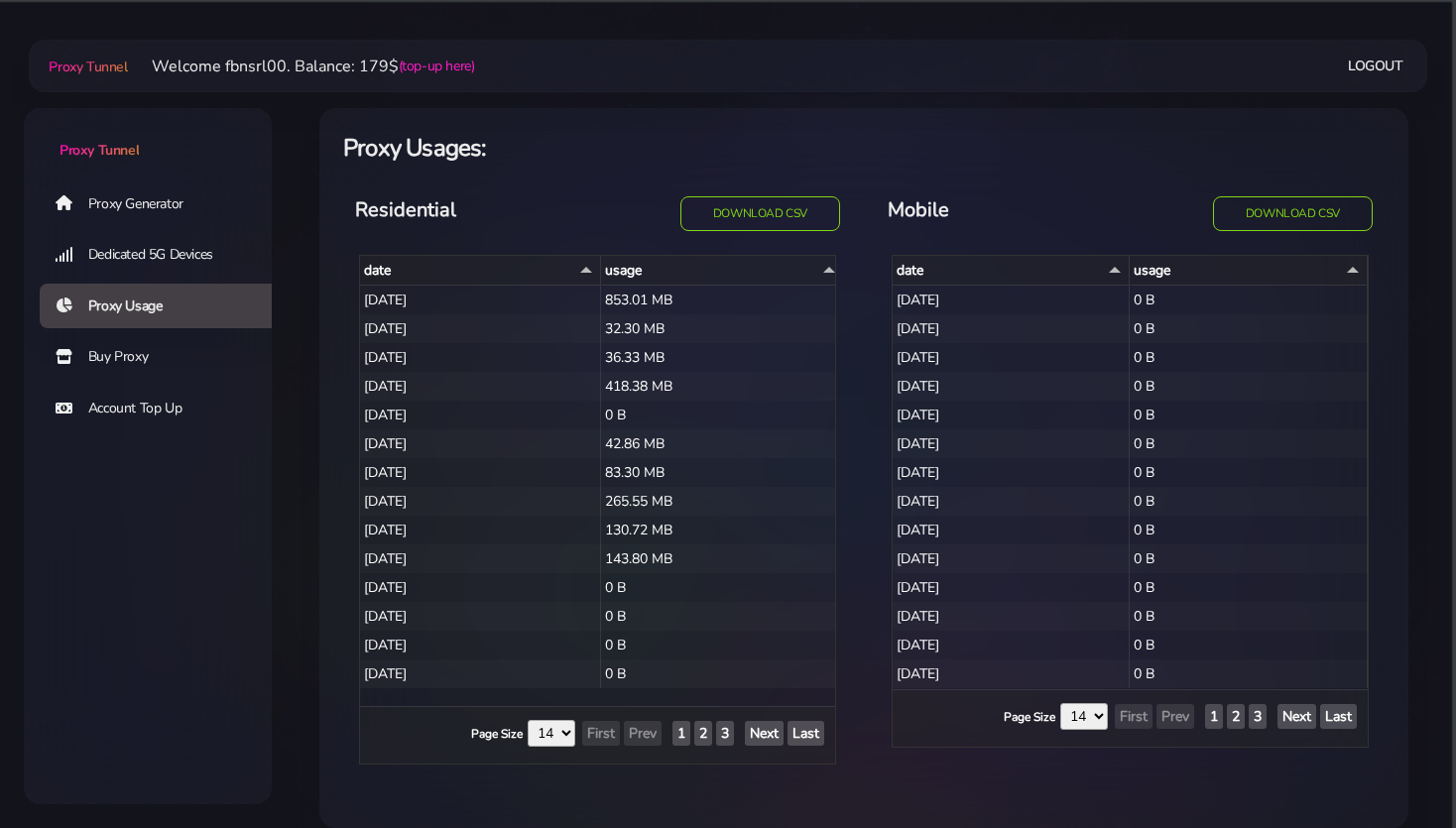 select on "14" 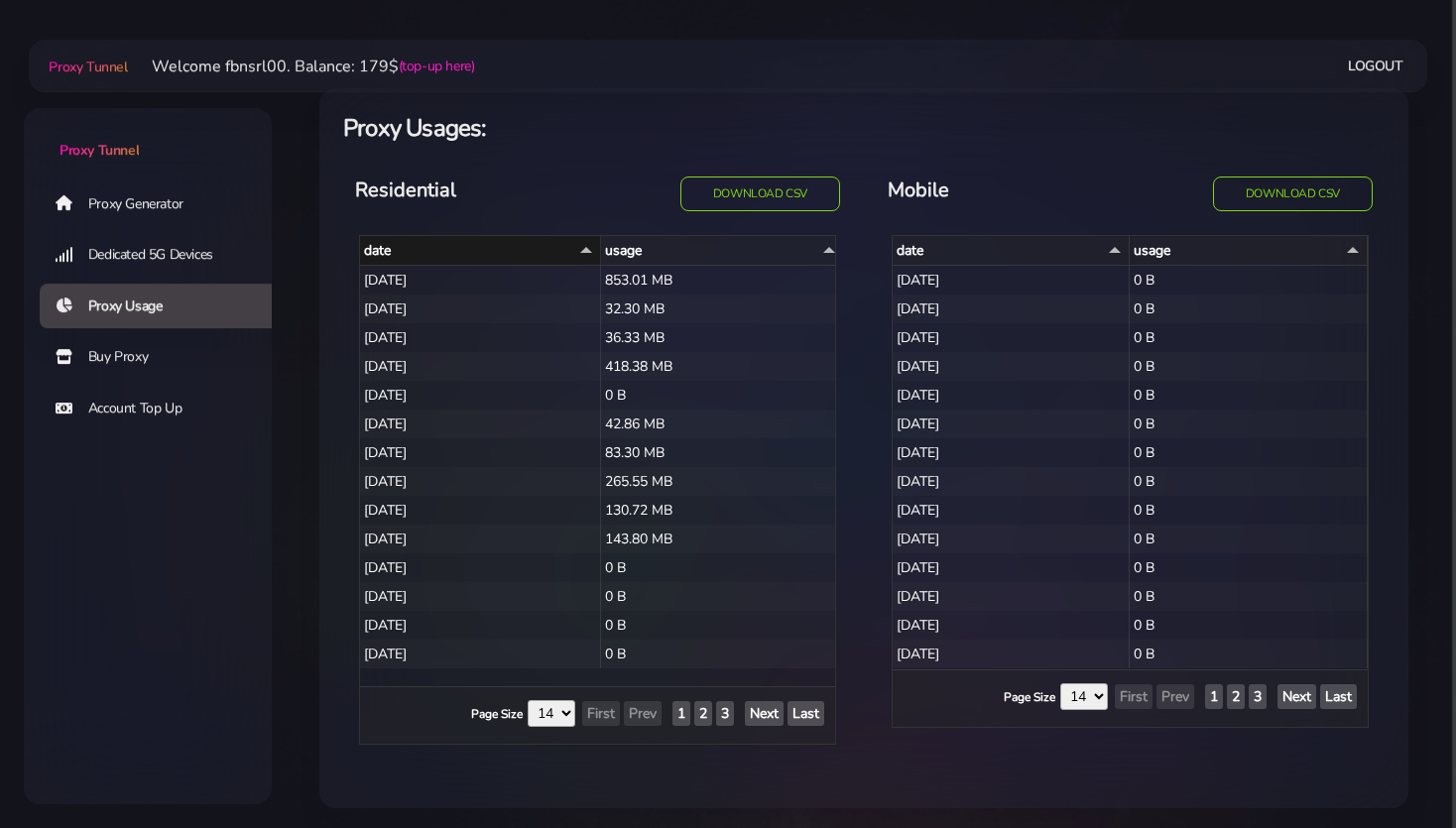 scroll, scrollTop: 21, scrollLeft: 0, axis: vertical 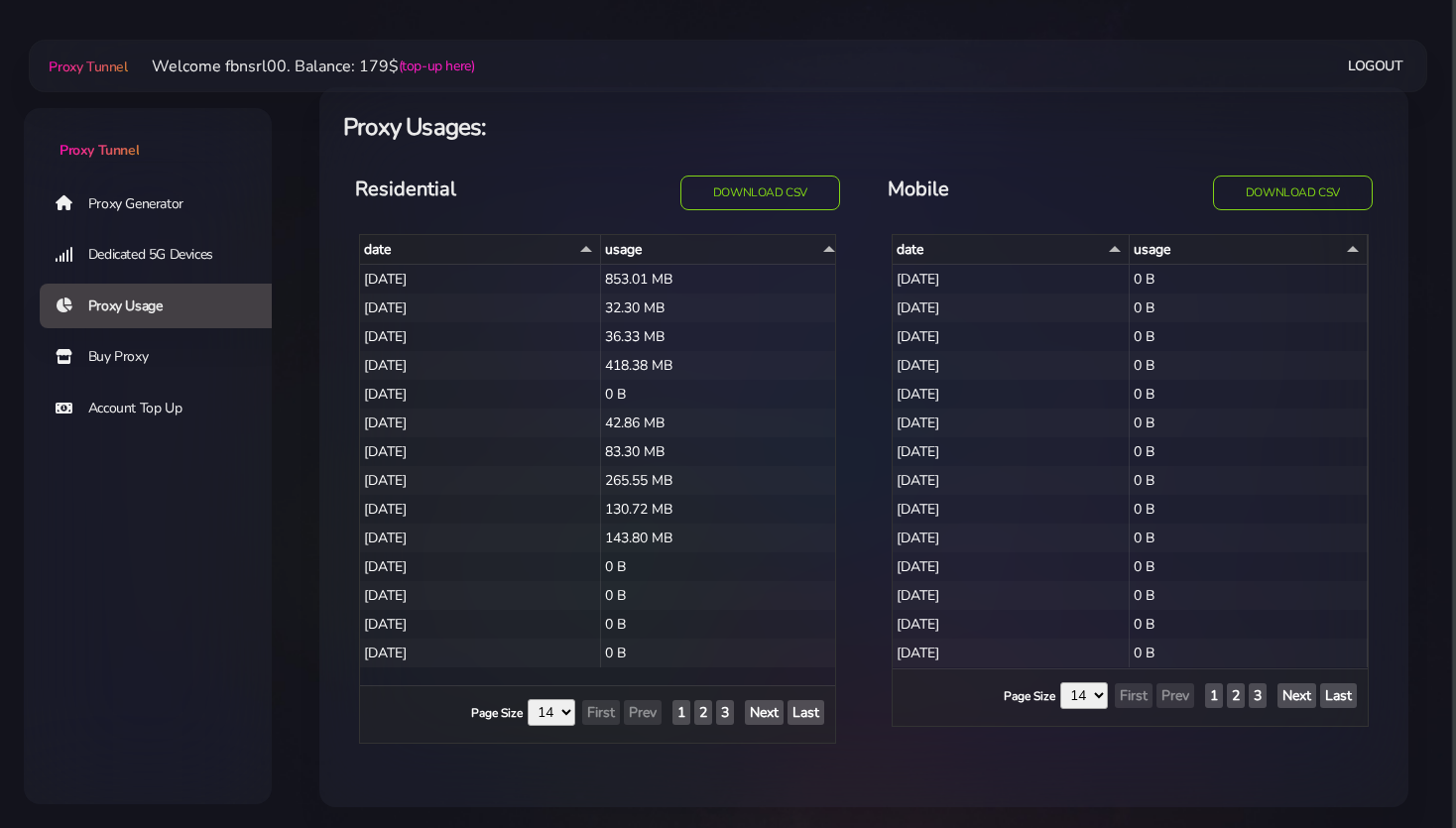 click on "Proxy Generator" at bounding box center [164, 203] 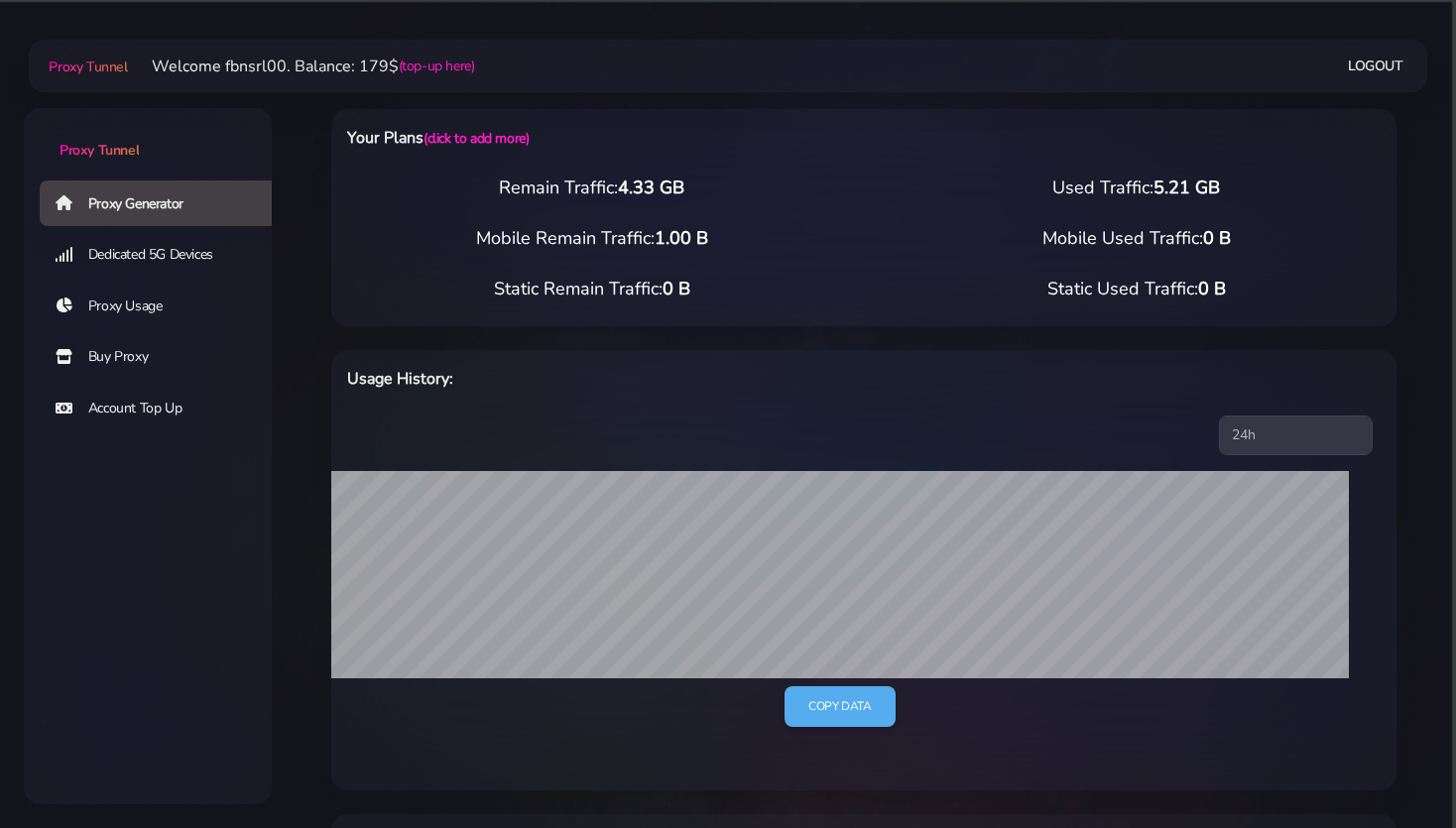 scroll, scrollTop: 0, scrollLeft: 0, axis: both 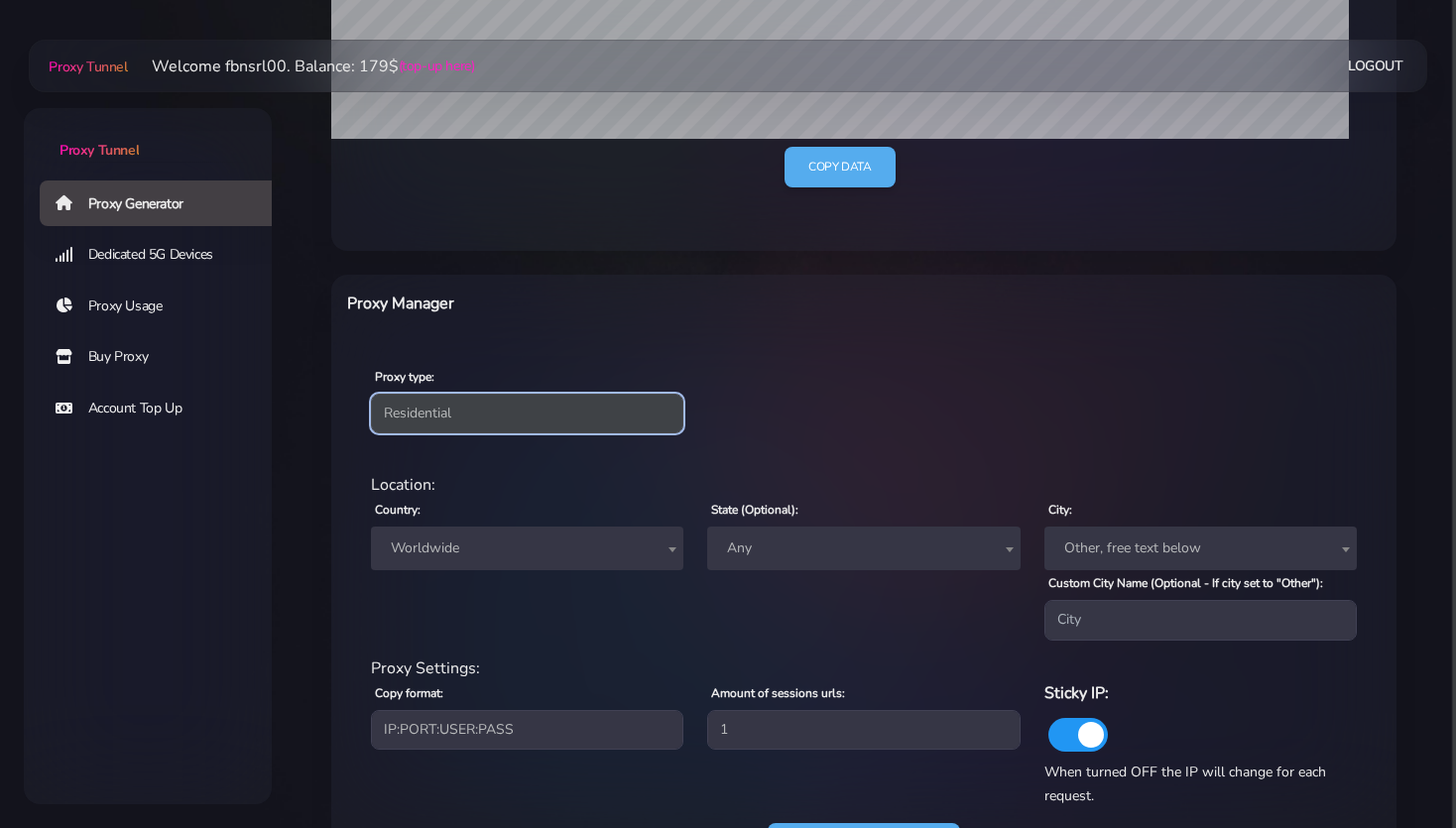 click on "Residential
Static
Mobile" at bounding box center (527, 414) 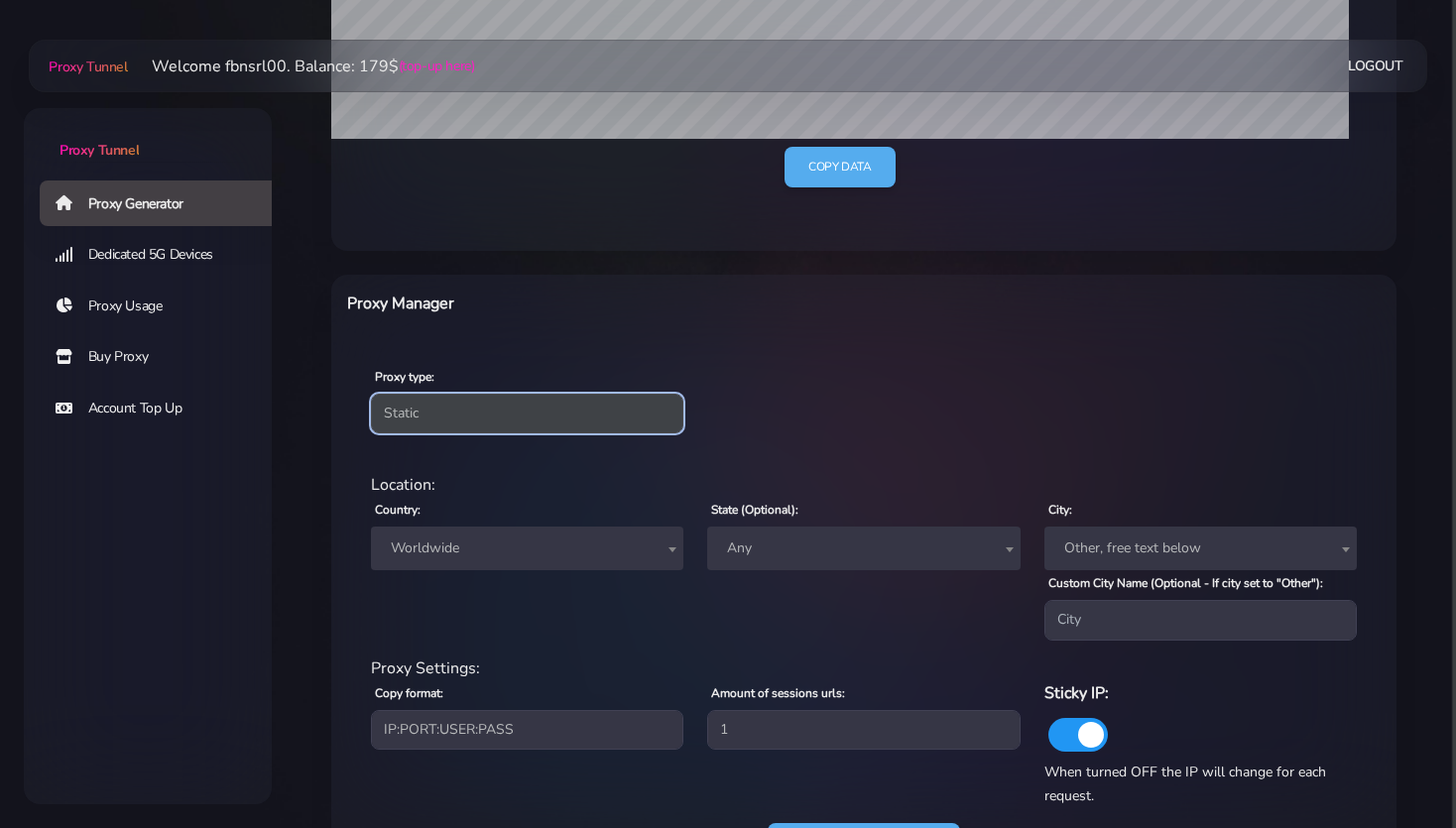 click on "Static" at bounding box center (0, 0) 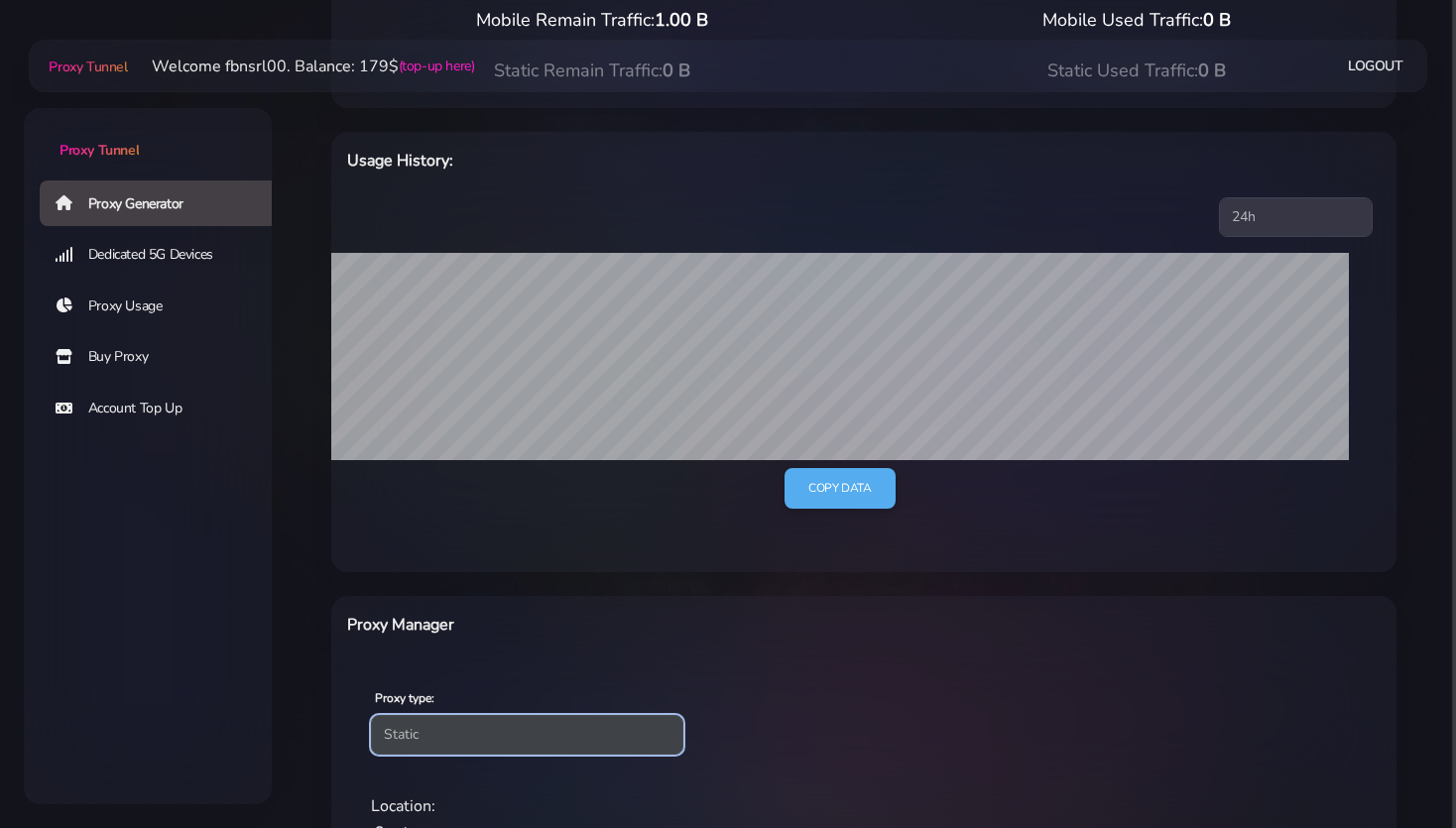 scroll, scrollTop: 0, scrollLeft: 0, axis: both 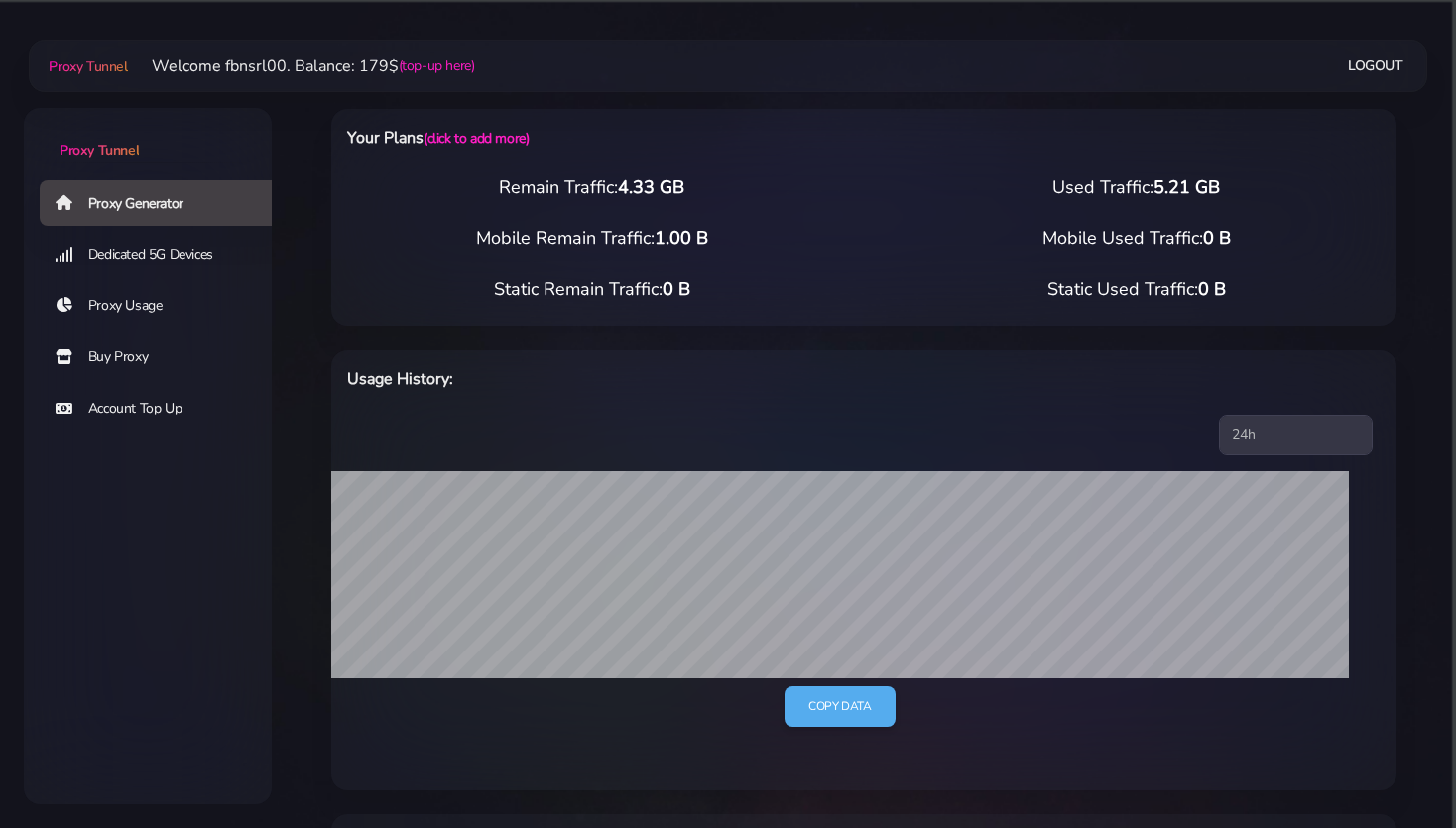 click on "Buy Proxy" at bounding box center [164, 357] 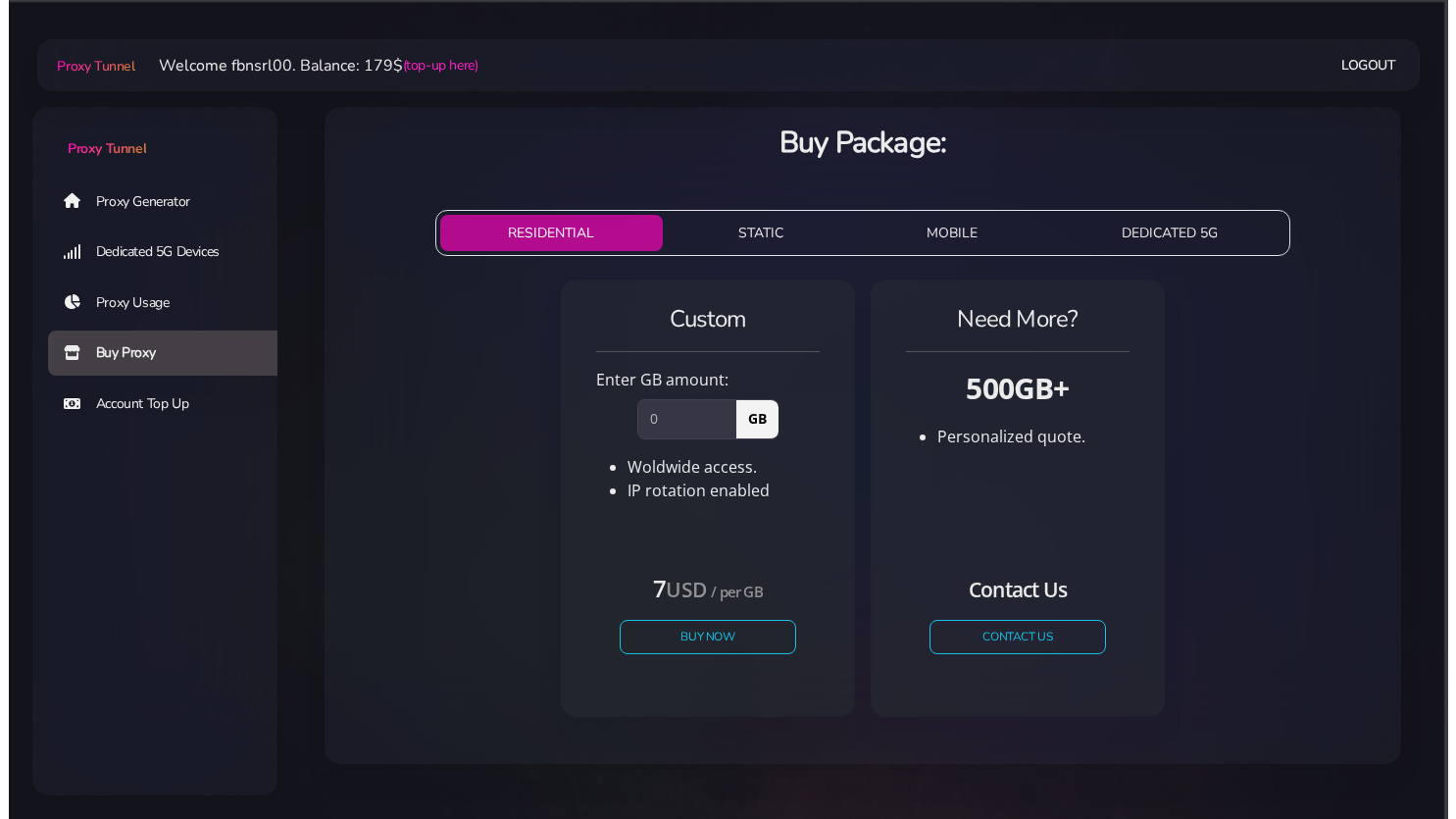 scroll, scrollTop: 0, scrollLeft: 0, axis: both 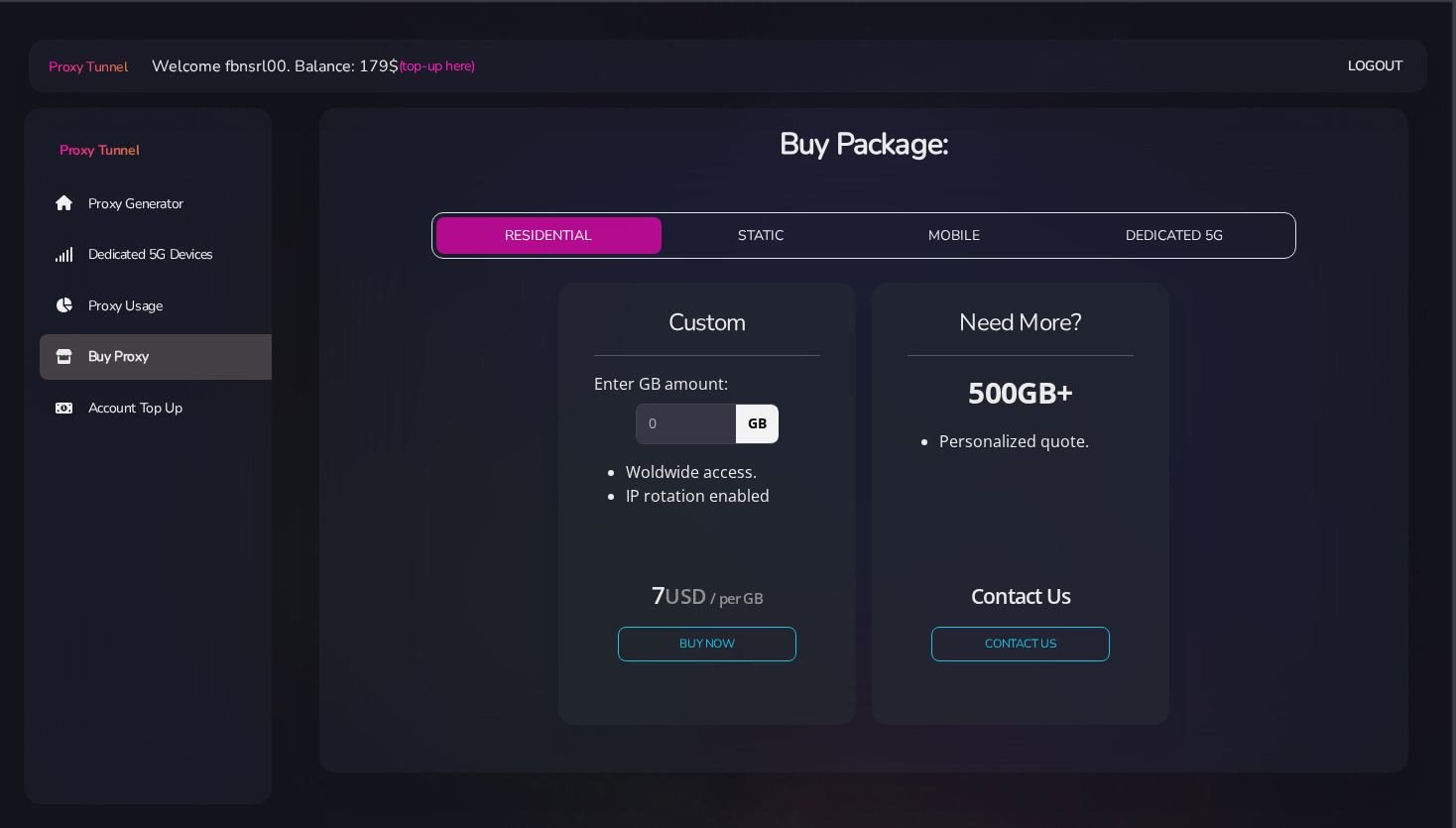 click on "STATIC" at bounding box center [761, 235] 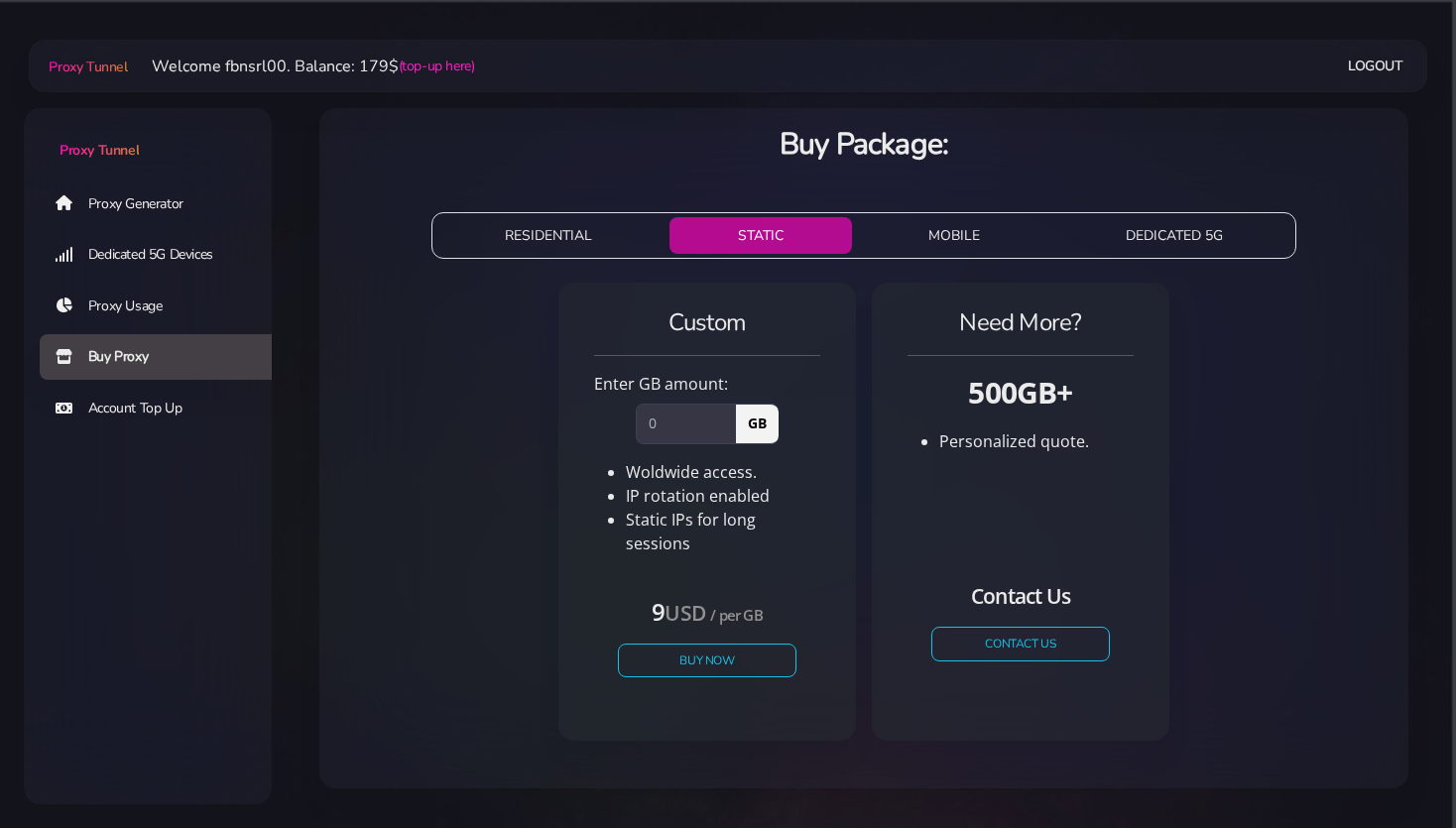 click on "RESIDENTIAL" at bounding box center (548, 235) 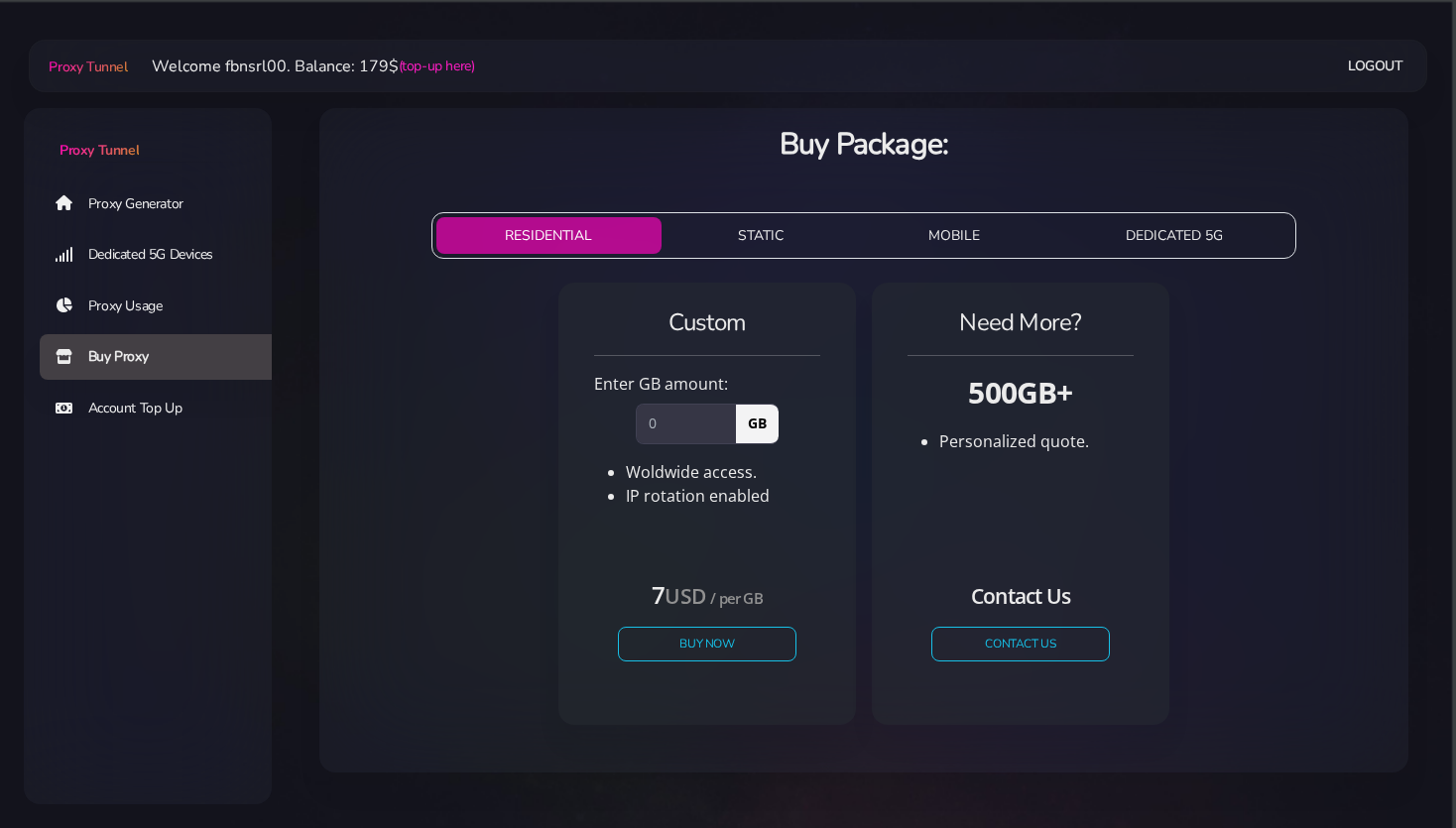 click on "STATIC" at bounding box center [761, 235] 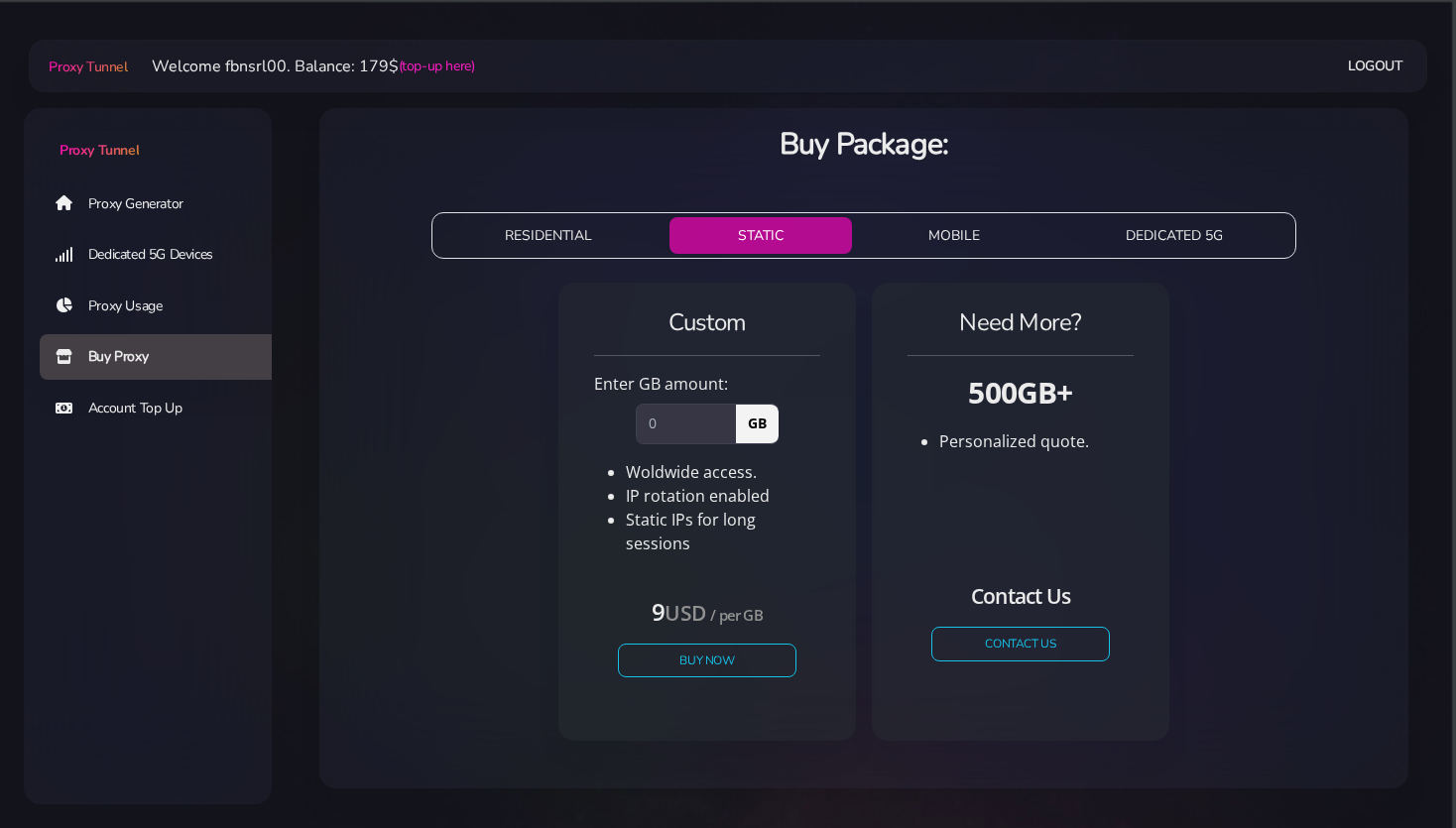 click on "MOBILE" at bounding box center [954, 235] 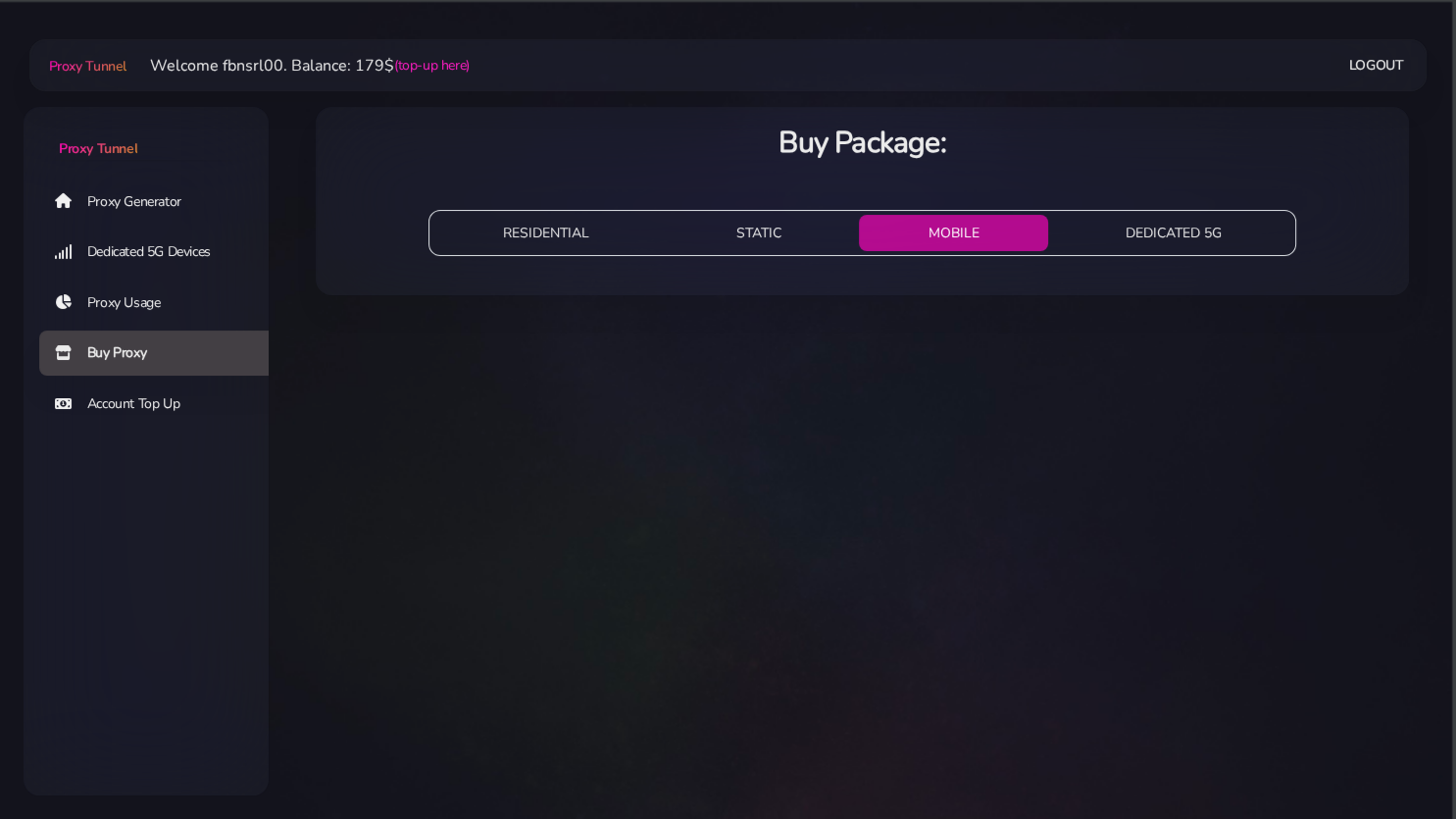 click on "DEDICATED 5G" at bounding box center (1174, 232) 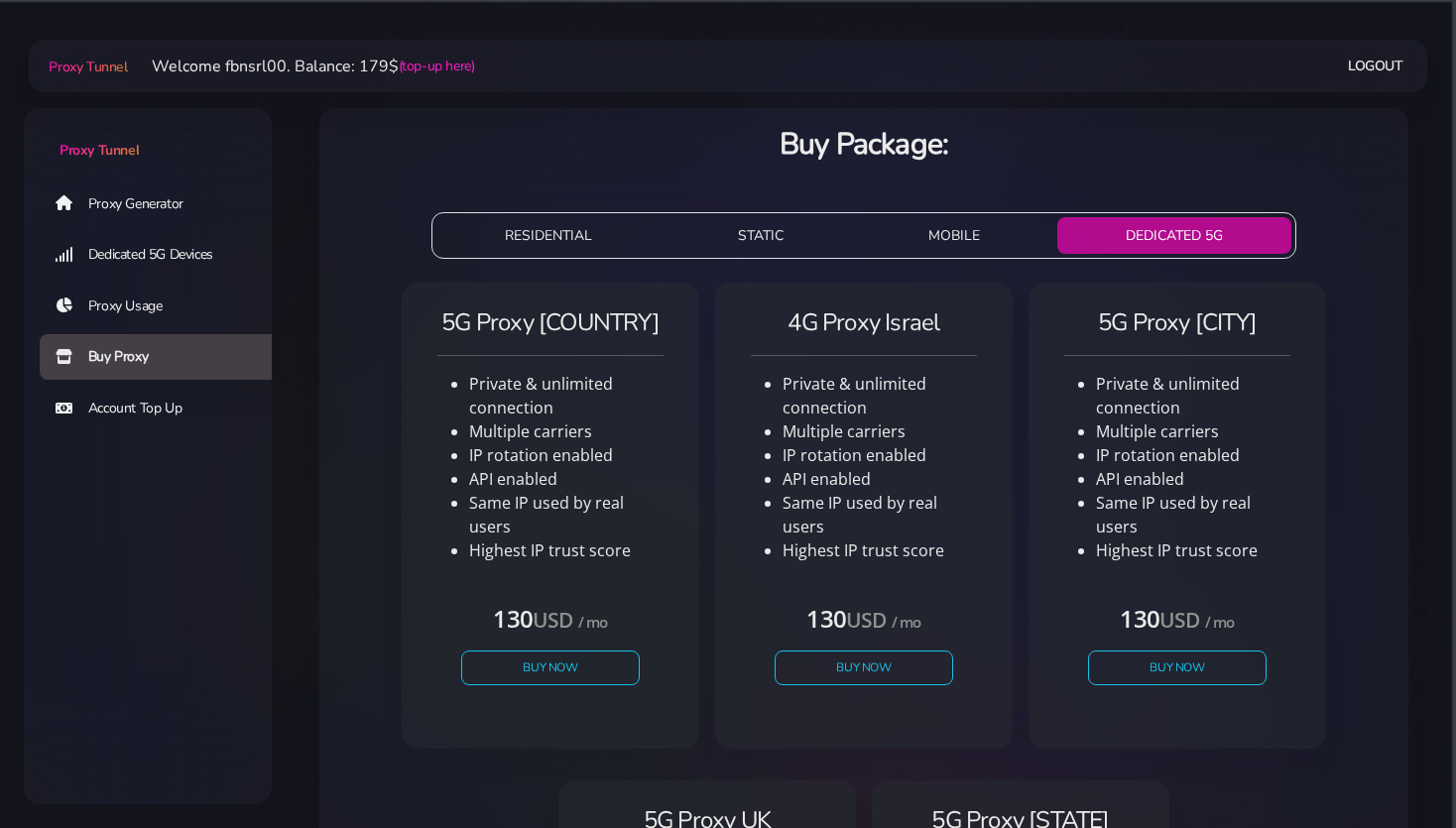click on "STATIC" at bounding box center [761, 235] 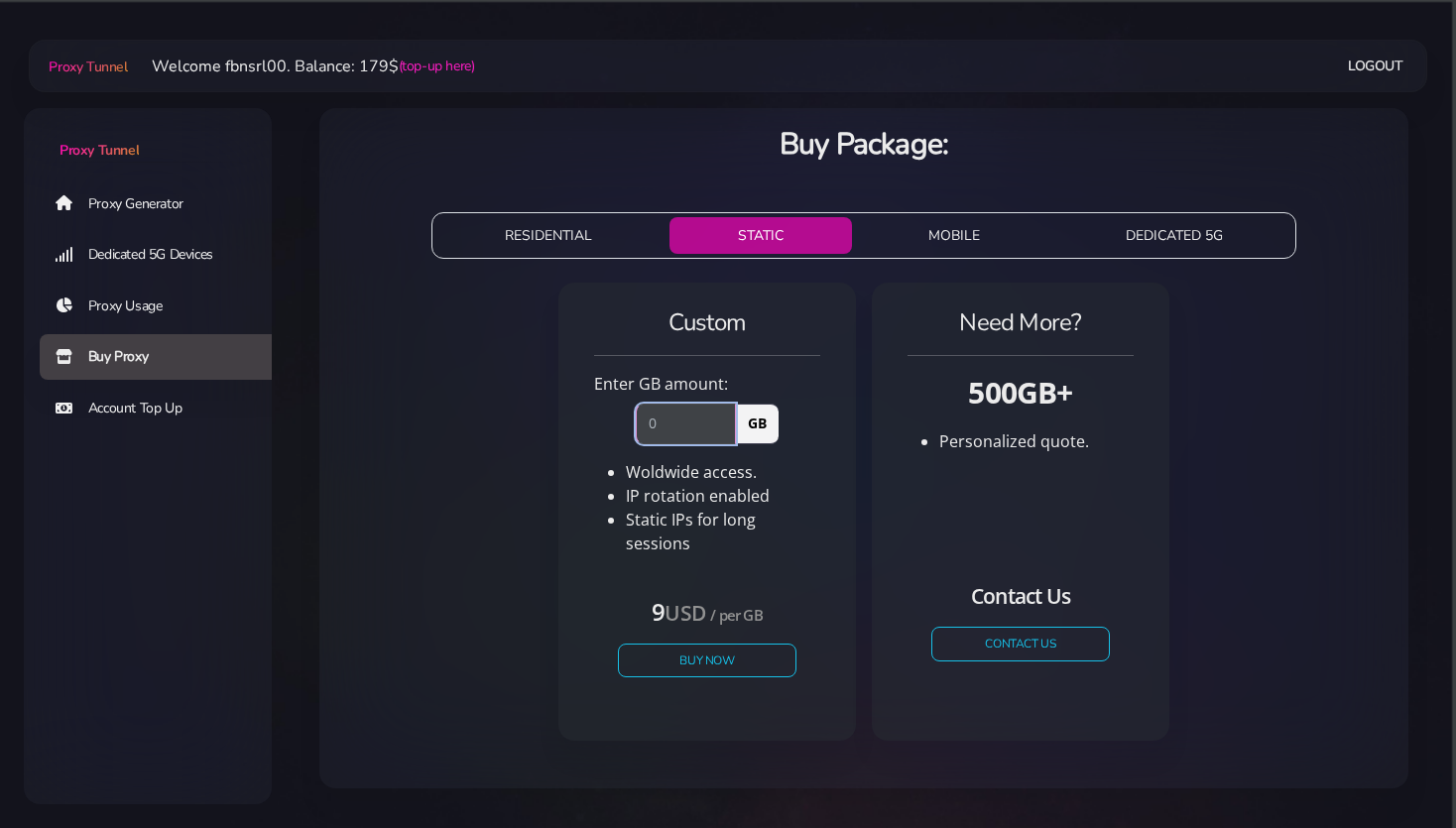 click at bounding box center [685, 423] 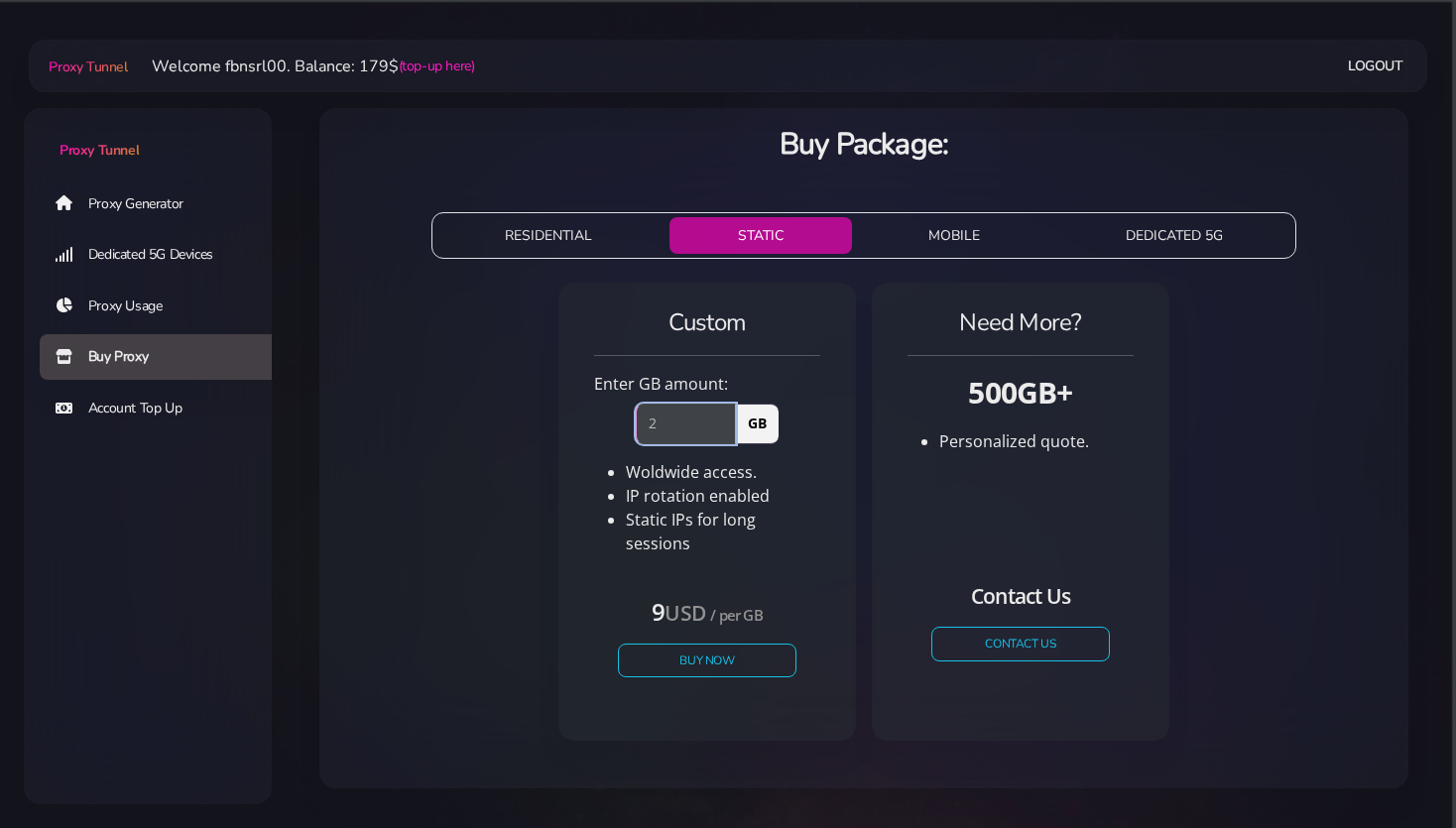 type on "2" 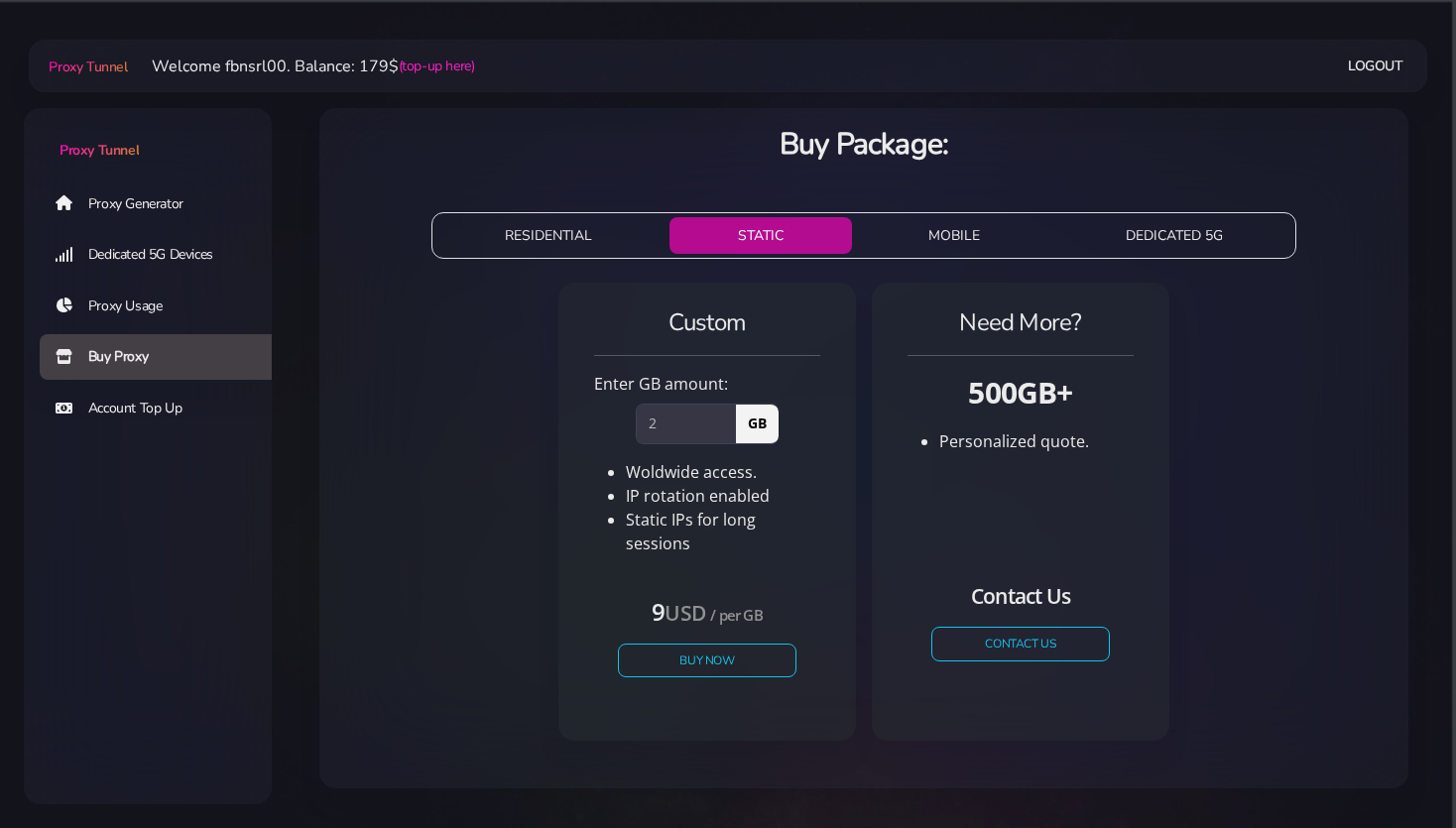 click on "9
USD
/ per GB
Buy Now" at bounding box center (707, 645) 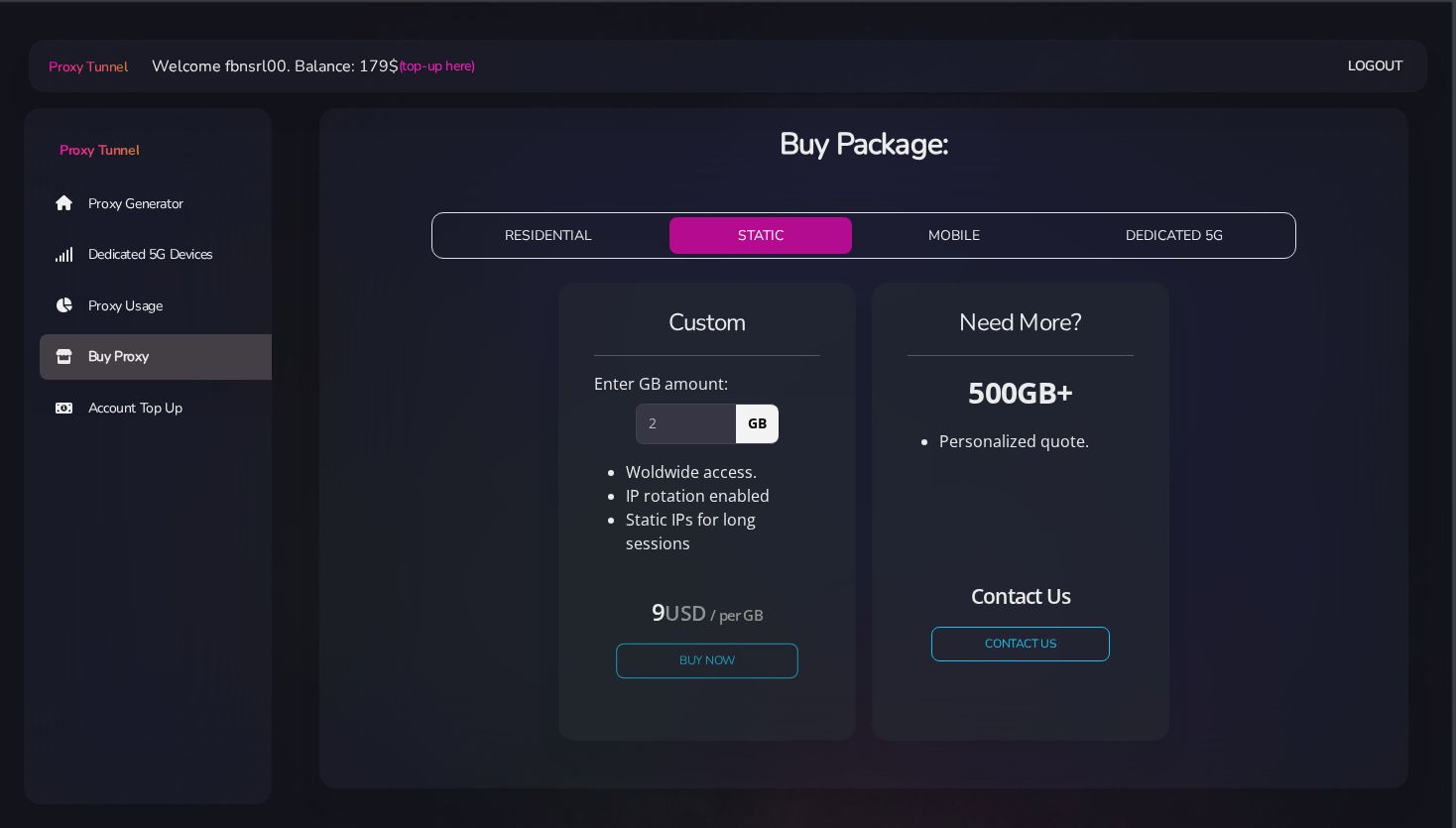 click on "Buy Now" at bounding box center (707, 659) 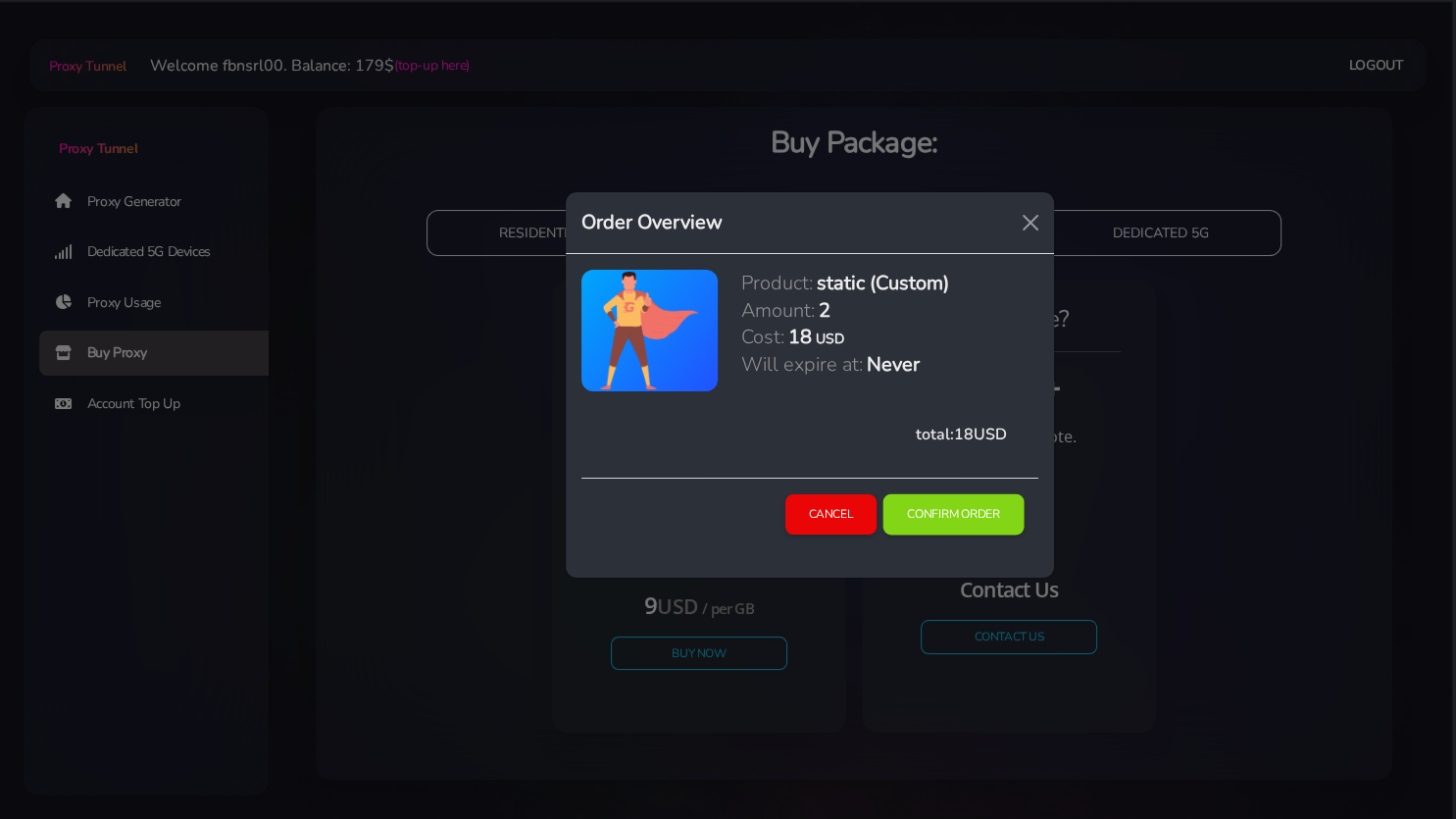 click on "Confirm Order" at bounding box center [954, 515] 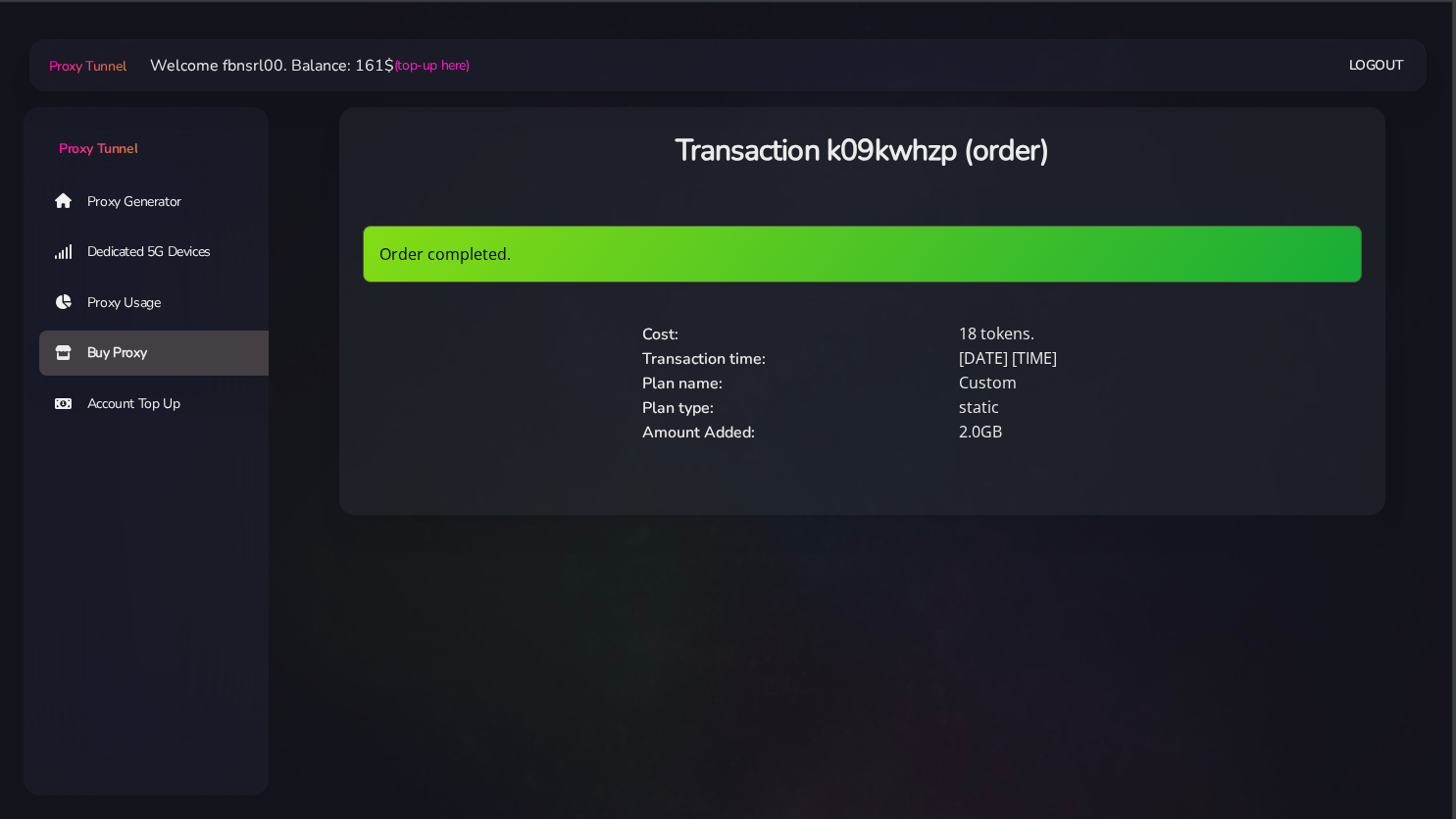scroll, scrollTop: 0, scrollLeft: 0, axis: both 